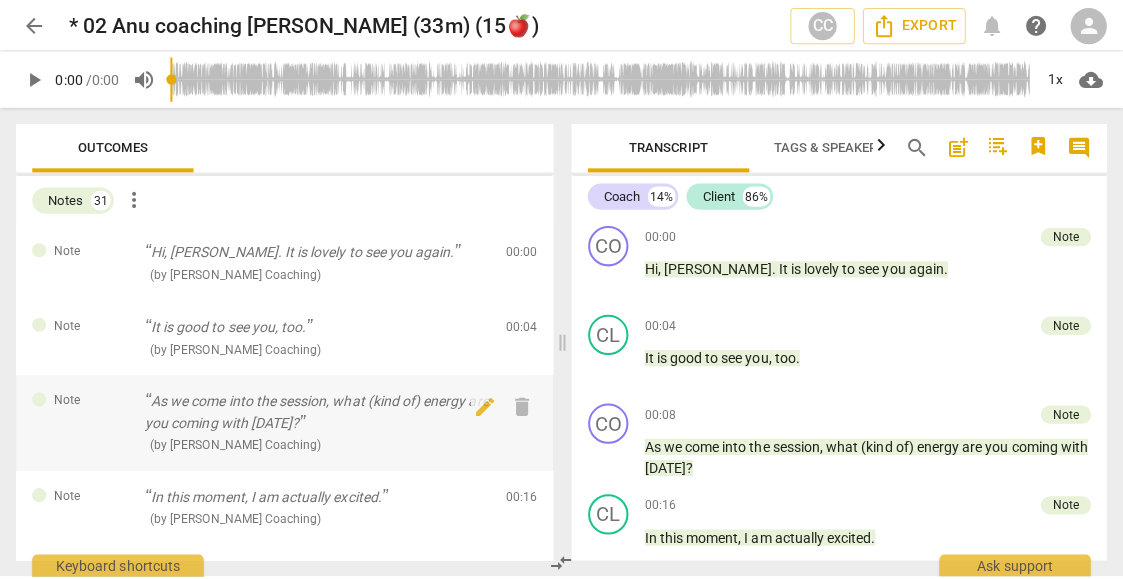 scroll, scrollTop: 0, scrollLeft: 0, axis: both 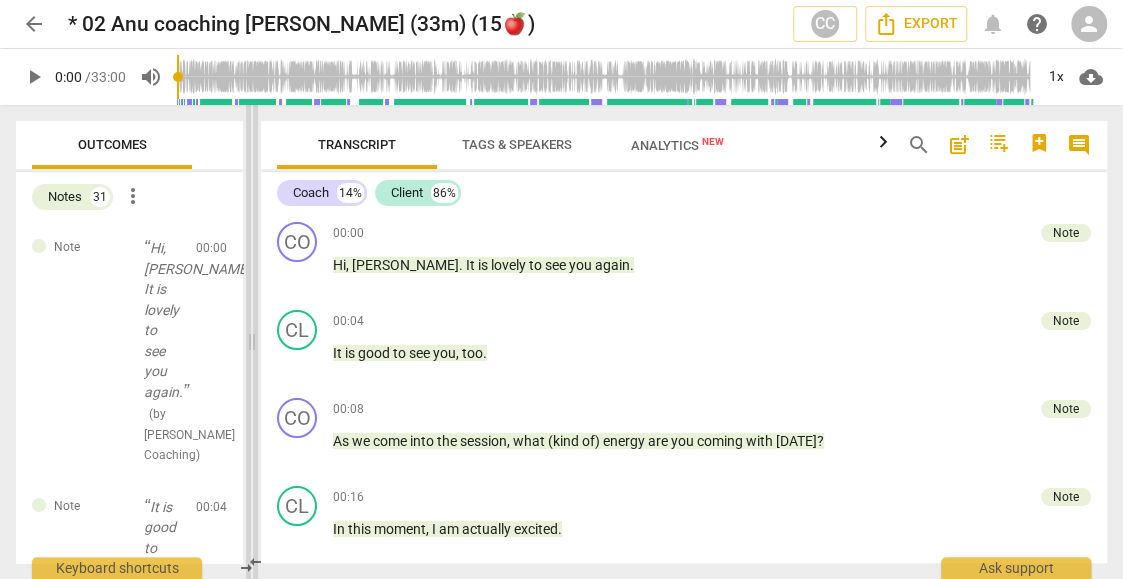 drag, startPoint x: 564, startPoint y: 348, endPoint x: 254, endPoint y: 330, distance: 310.52216 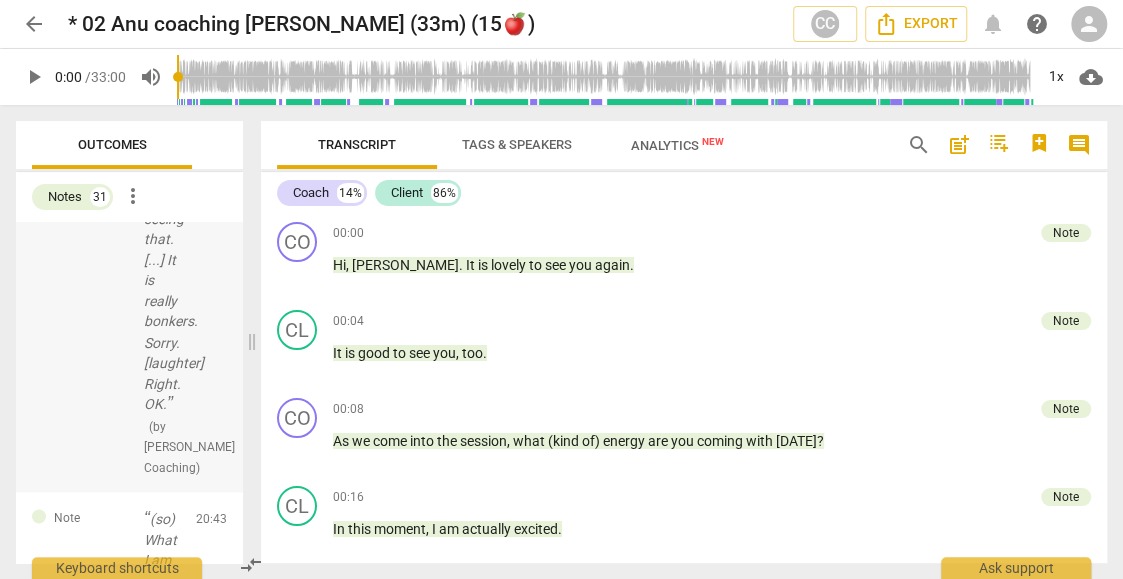 scroll, scrollTop: 8183, scrollLeft: 0, axis: vertical 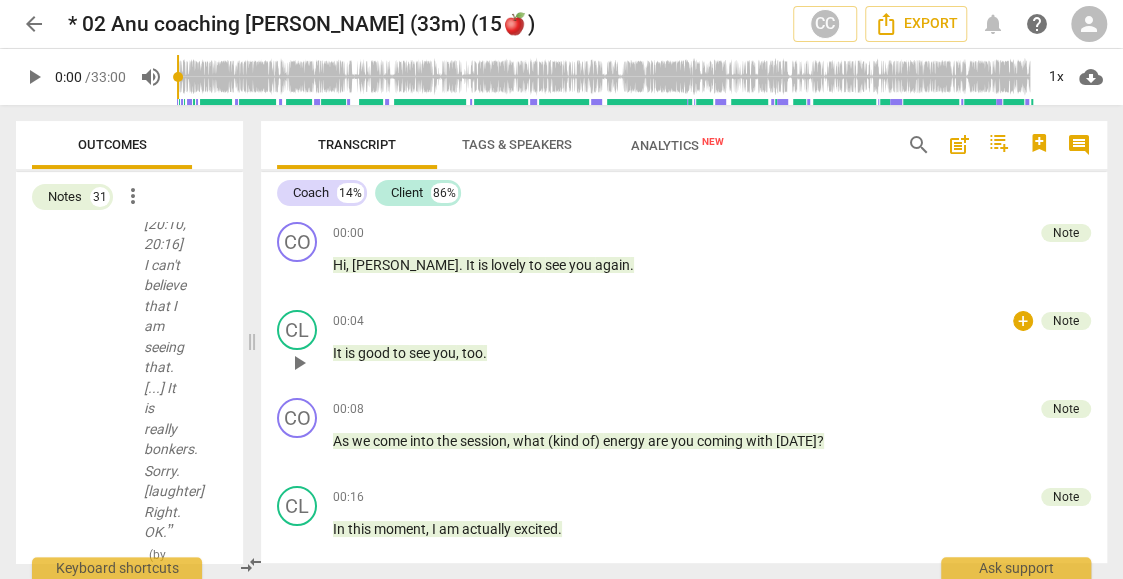 click on "00:04 + Note keyboard_arrow_right" at bounding box center (712, 321) 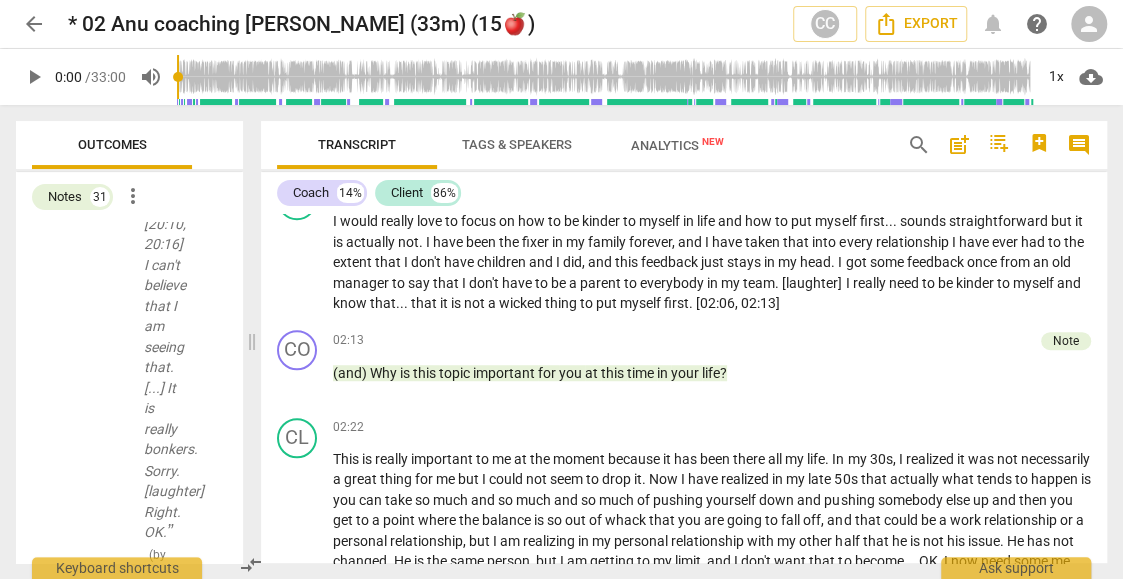 scroll, scrollTop: 666, scrollLeft: 0, axis: vertical 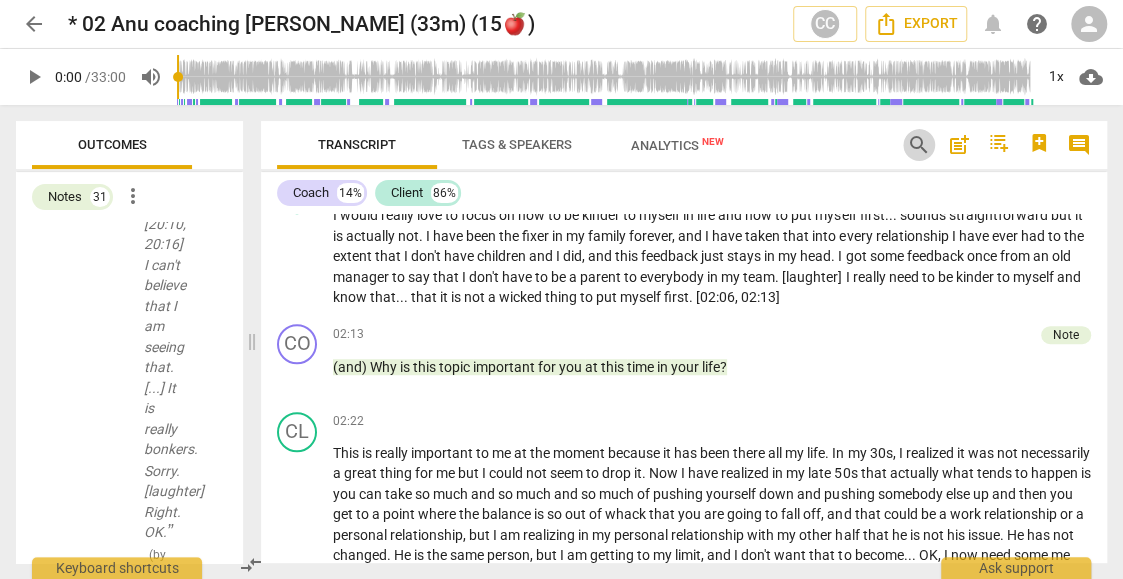 click on "search" at bounding box center (919, 145) 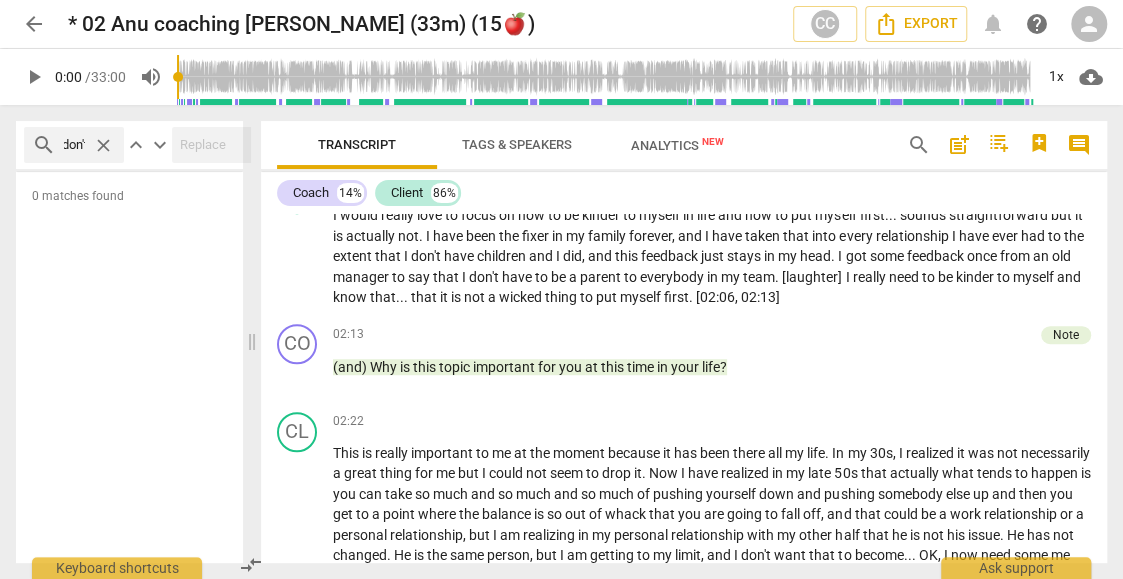 scroll, scrollTop: 0, scrollLeft: 6, axis: horizontal 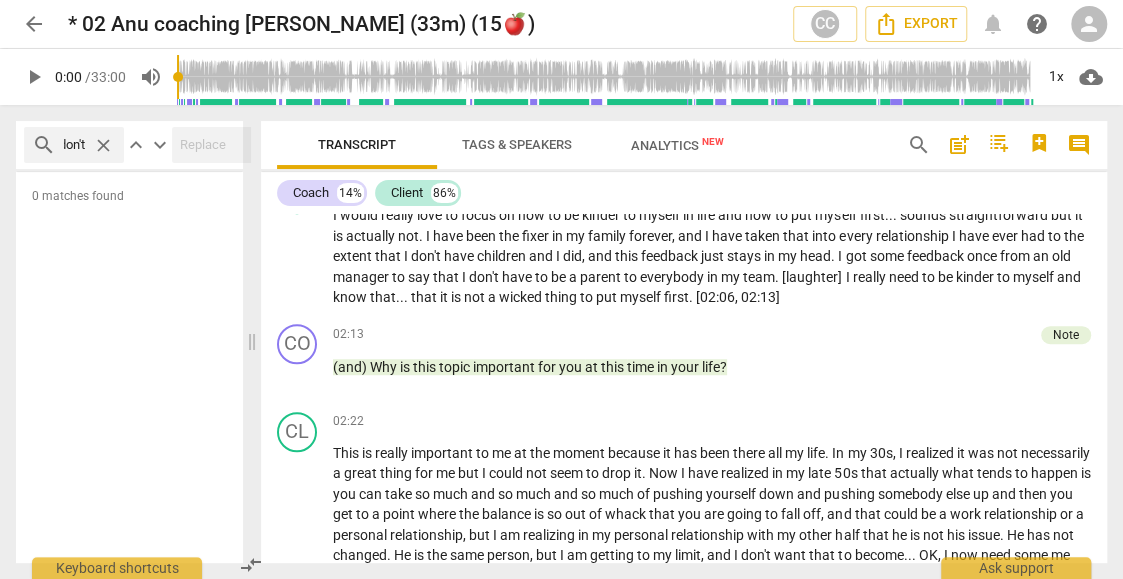 type on "don't" 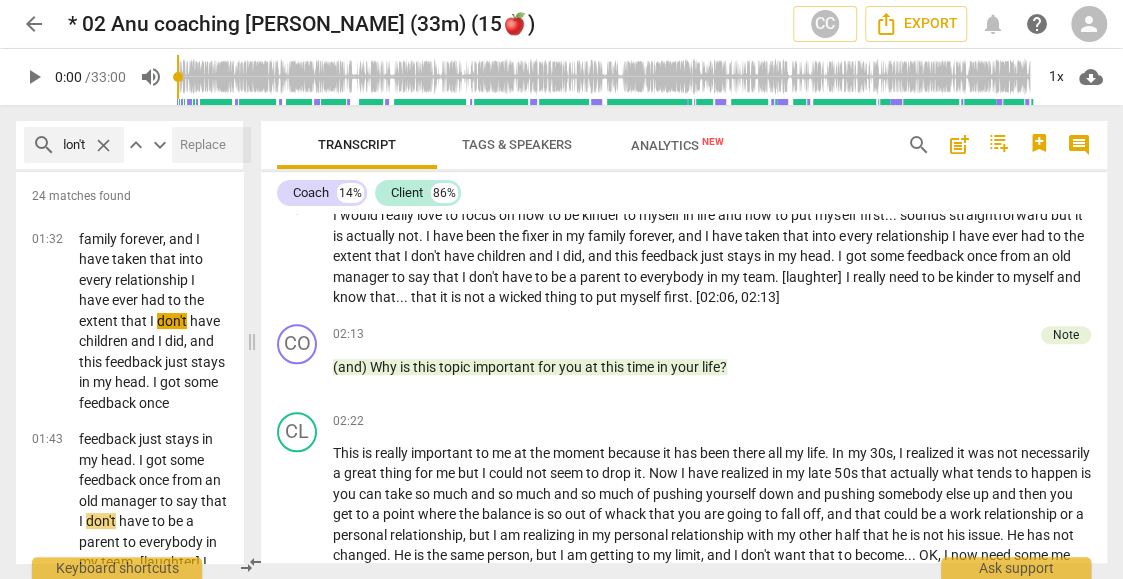 scroll, scrollTop: 0, scrollLeft: 0, axis: both 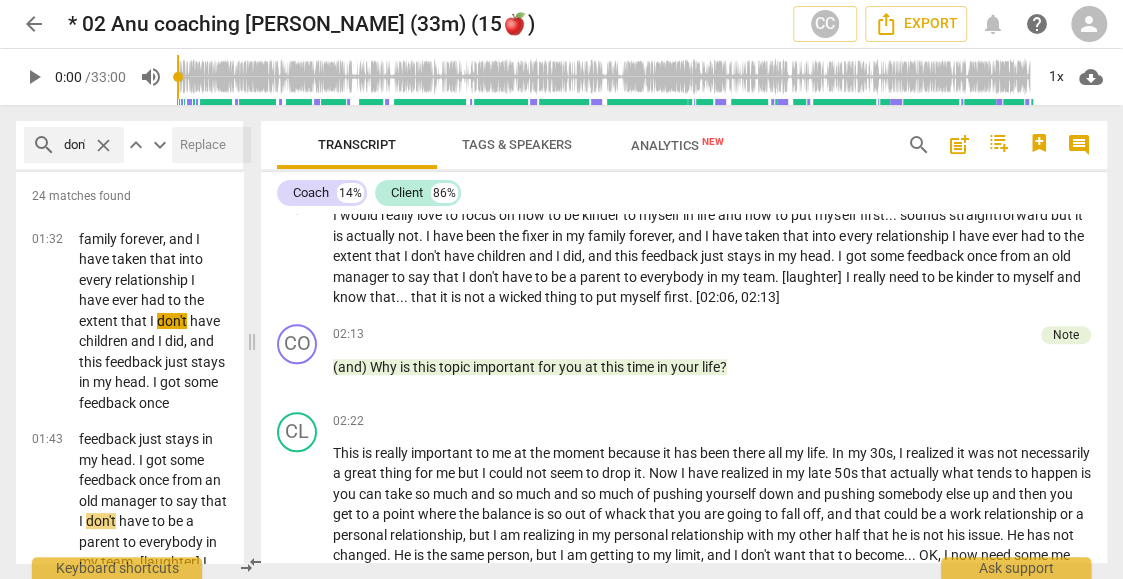 click at bounding box center (218, 145) 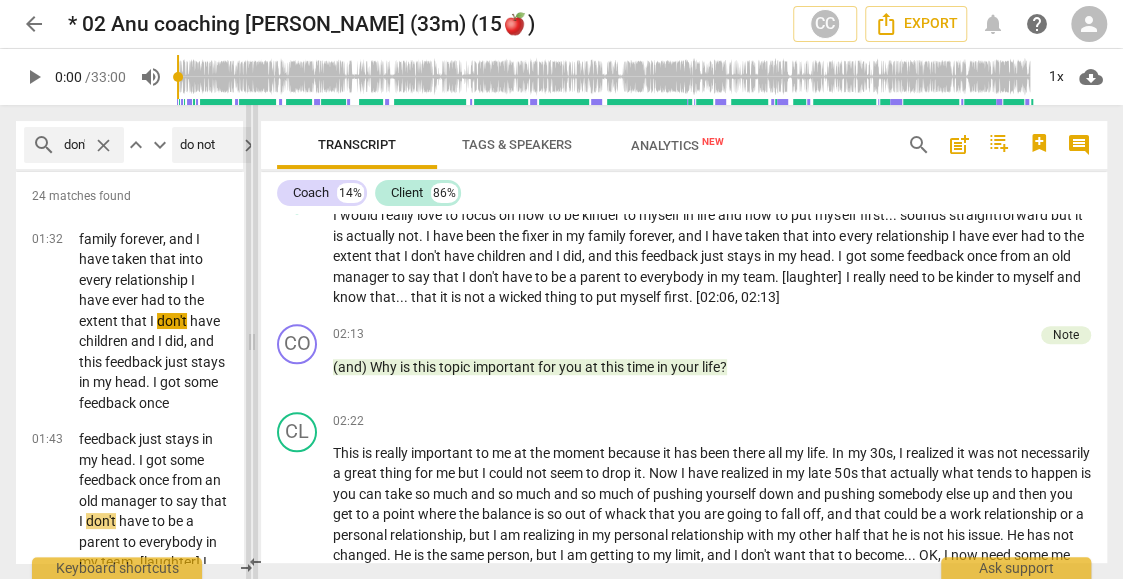 type on "do not" 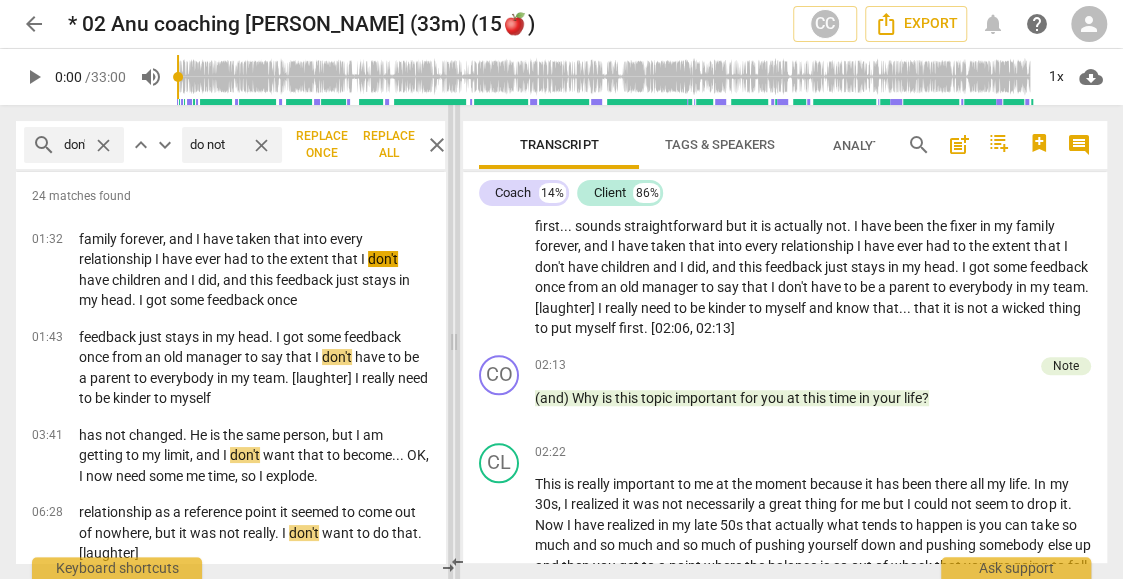 scroll, scrollTop: 686, scrollLeft: 0, axis: vertical 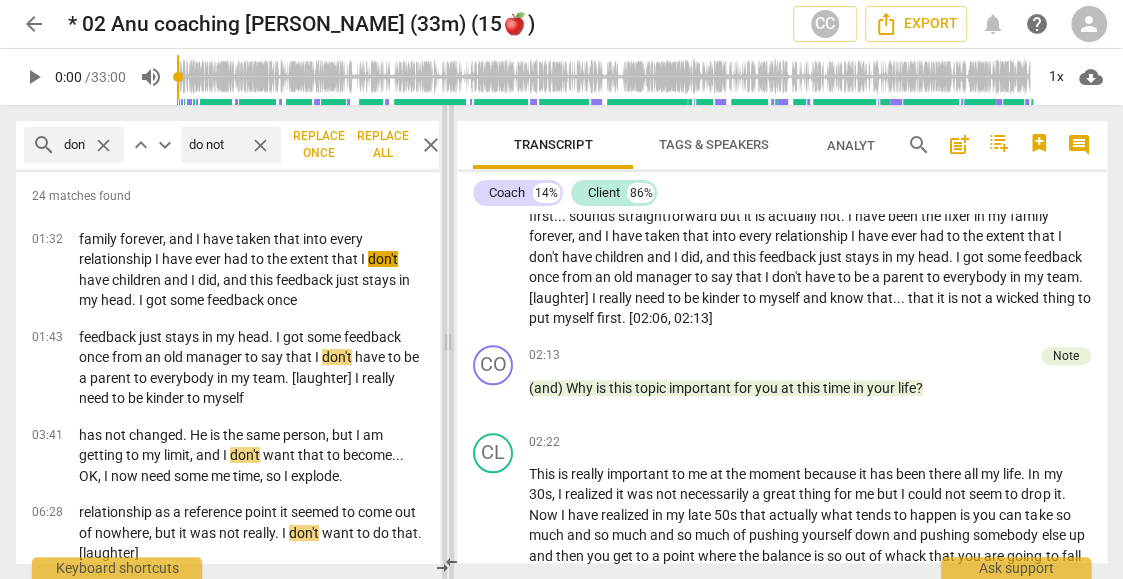 drag, startPoint x: 254, startPoint y: 343, endPoint x: 450, endPoint y: 369, distance: 197.71696 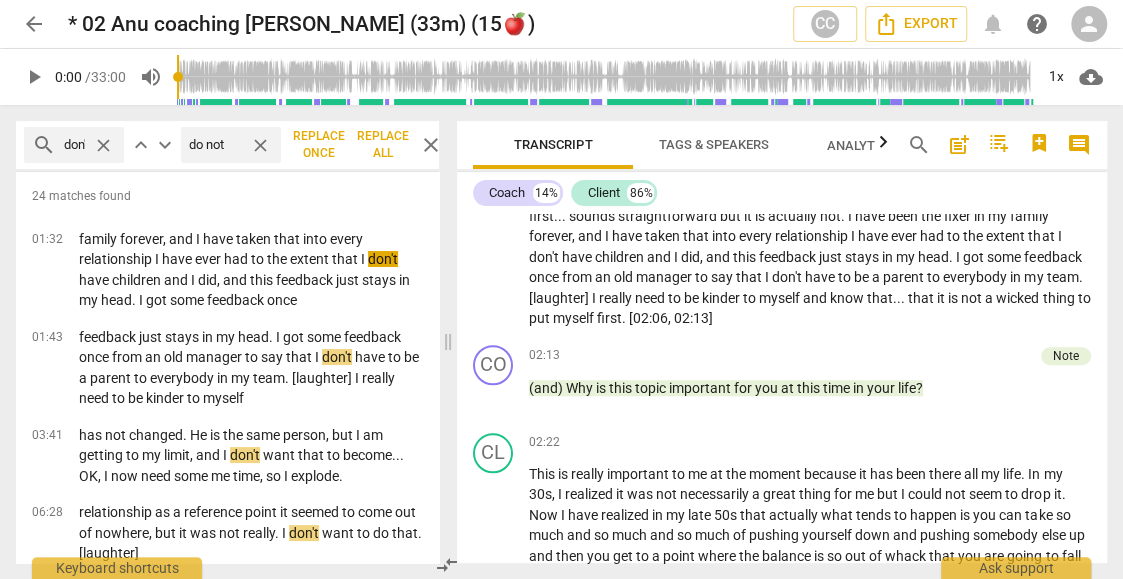 click on "Replace all" at bounding box center [383, 145] 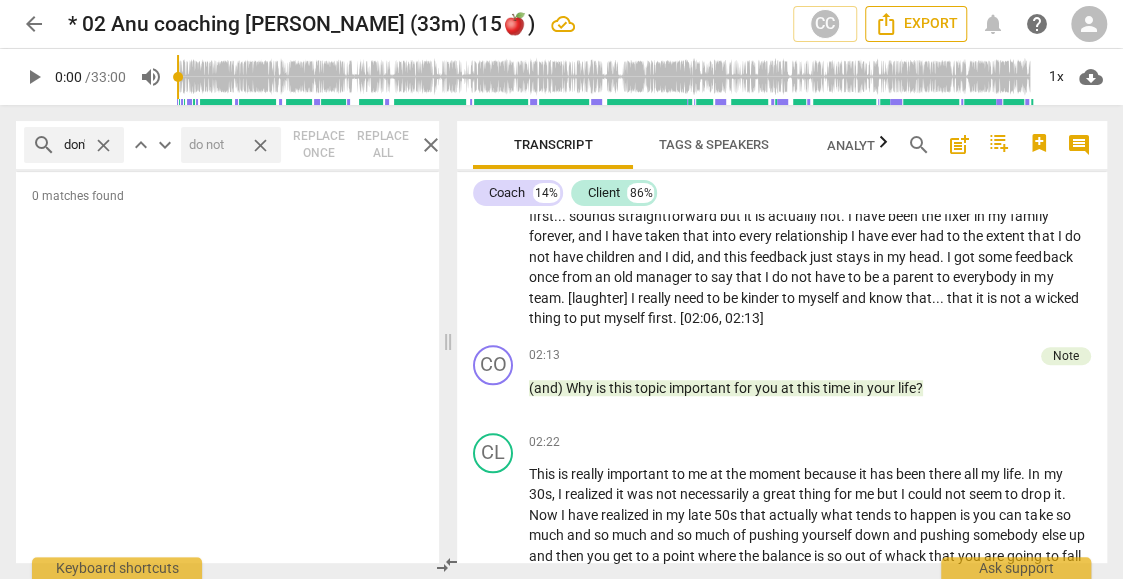 scroll, scrollTop: 1653, scrollLeft: 0, axis: vertical 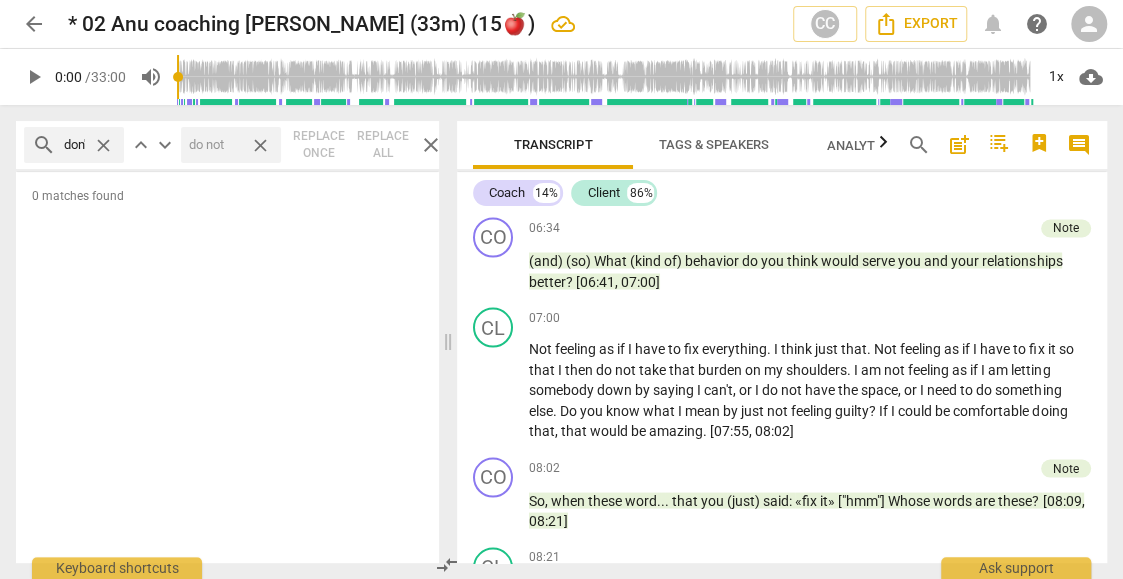 drag, startPoint x: 41, startPoint y: 146, endPoint x: 13, endPoint y: 150, distance: 28.284271 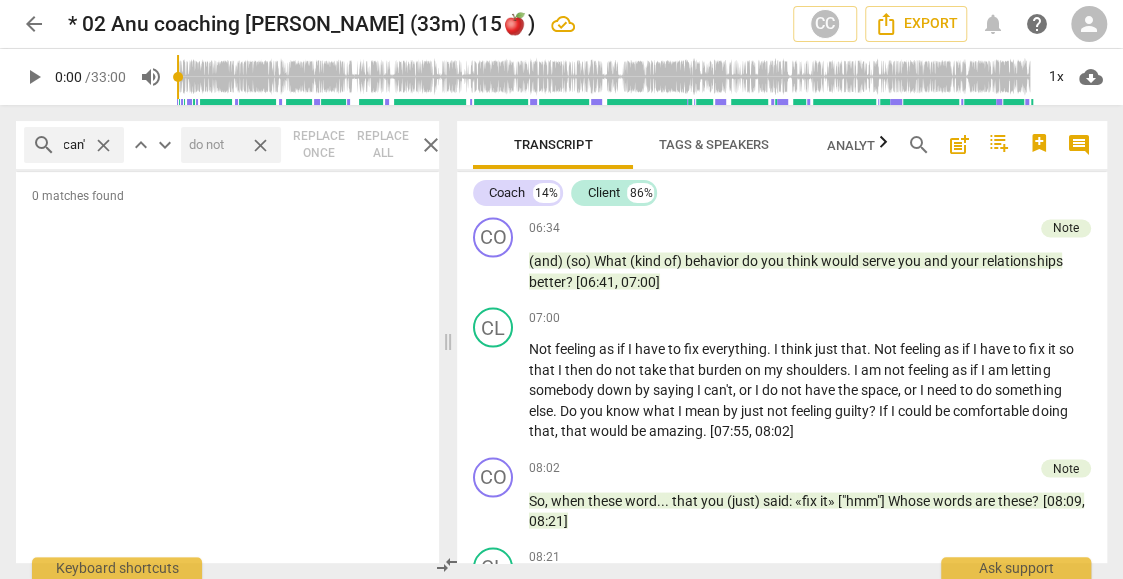scroll, scrollTop: 0, scrollLeft: 5, axis: horizontal 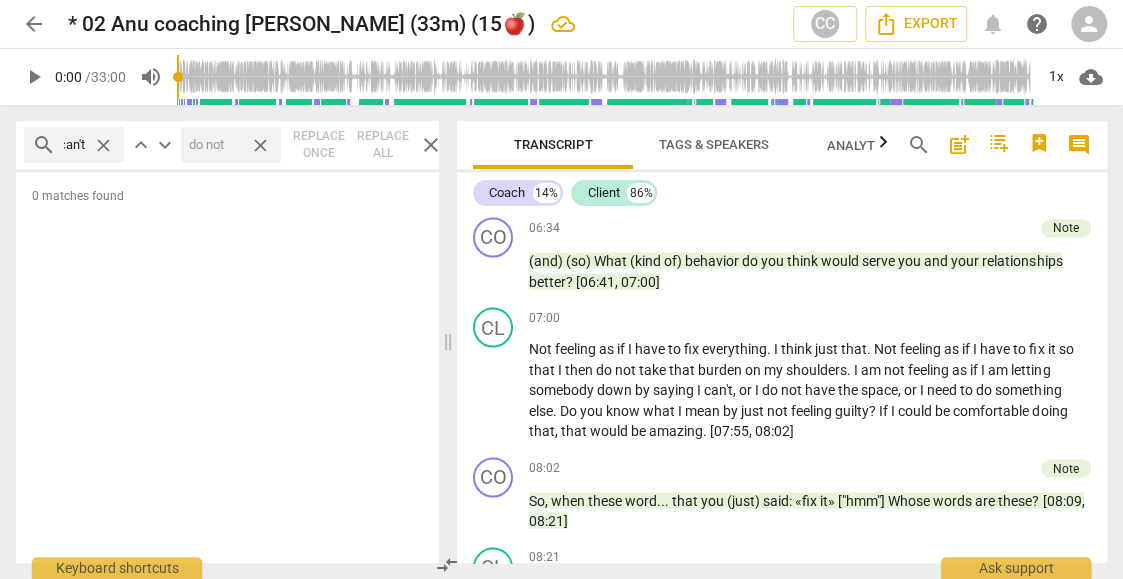 type on "can't" 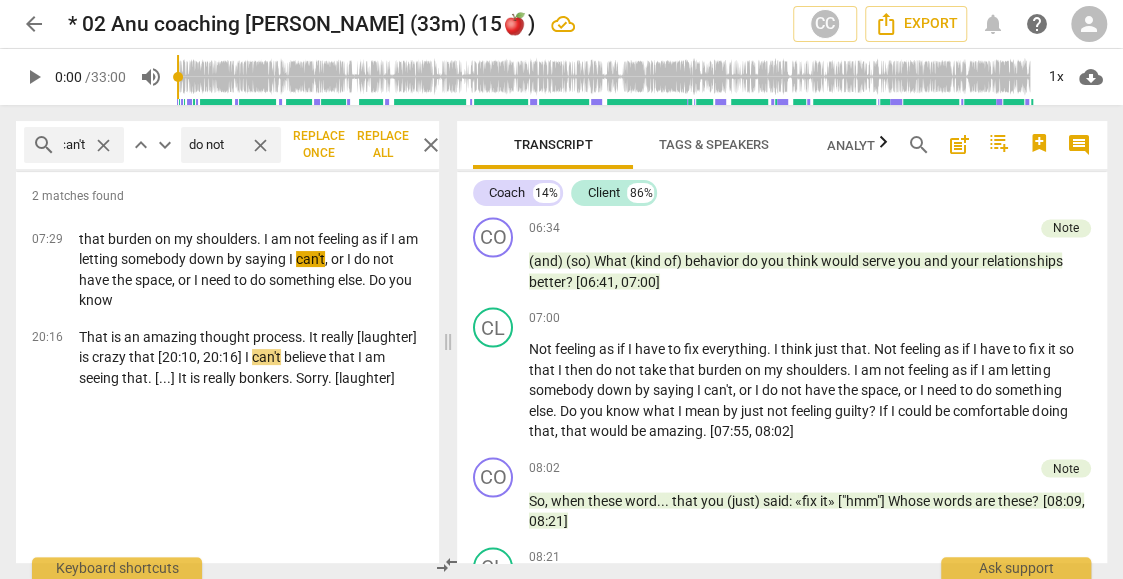 scroll, scrollTop: 0, scrollLeft: 0, axis: both 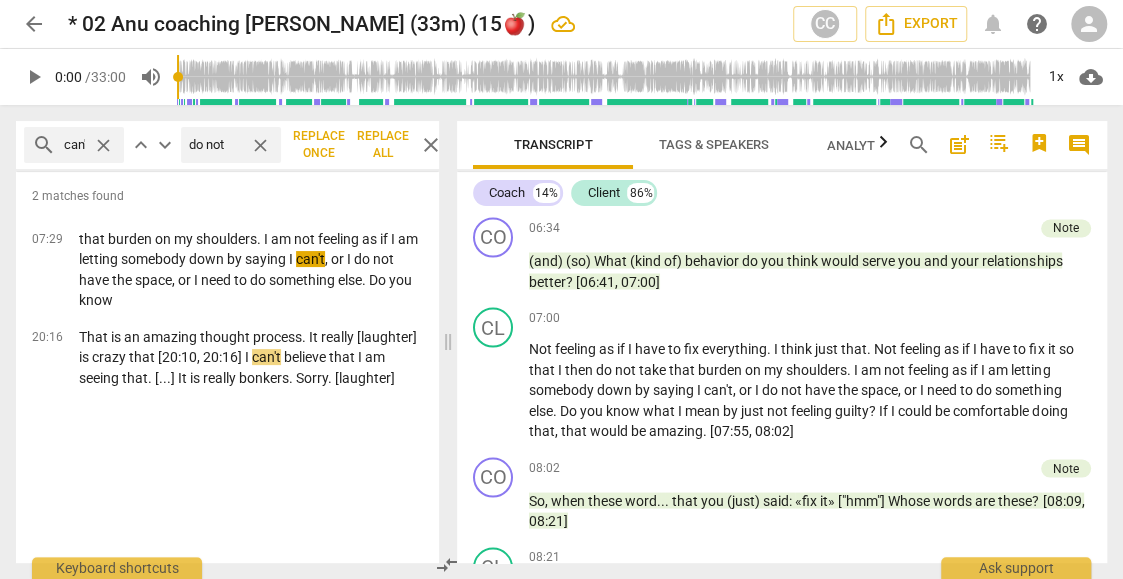drag, startPoint x: 207, startPoint y: 141, endPoint x: 2, endPoint y: 142, distance: 205.00244 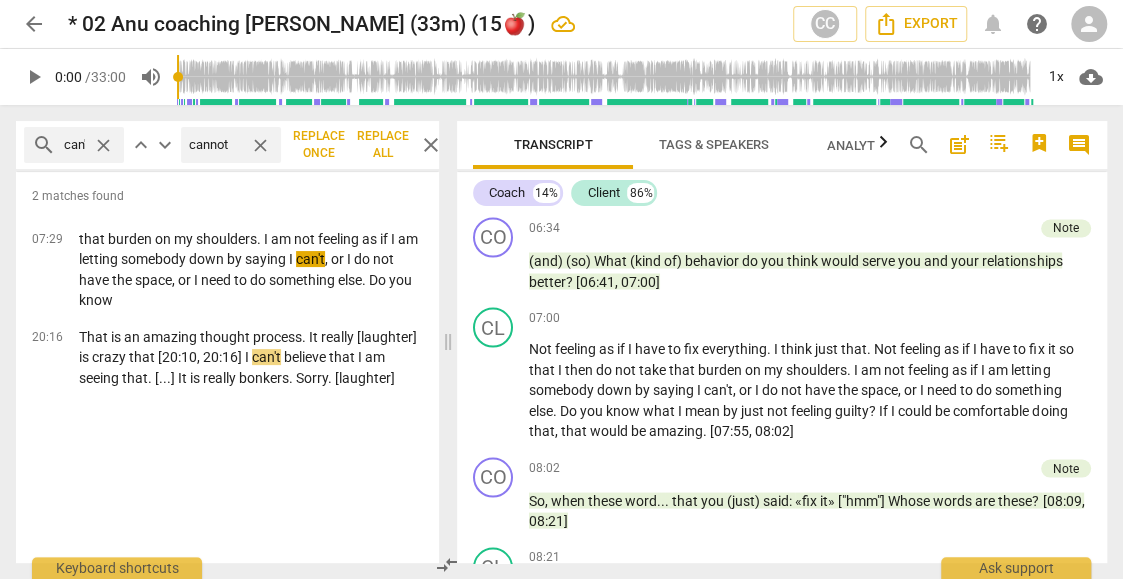 type on "cannot" 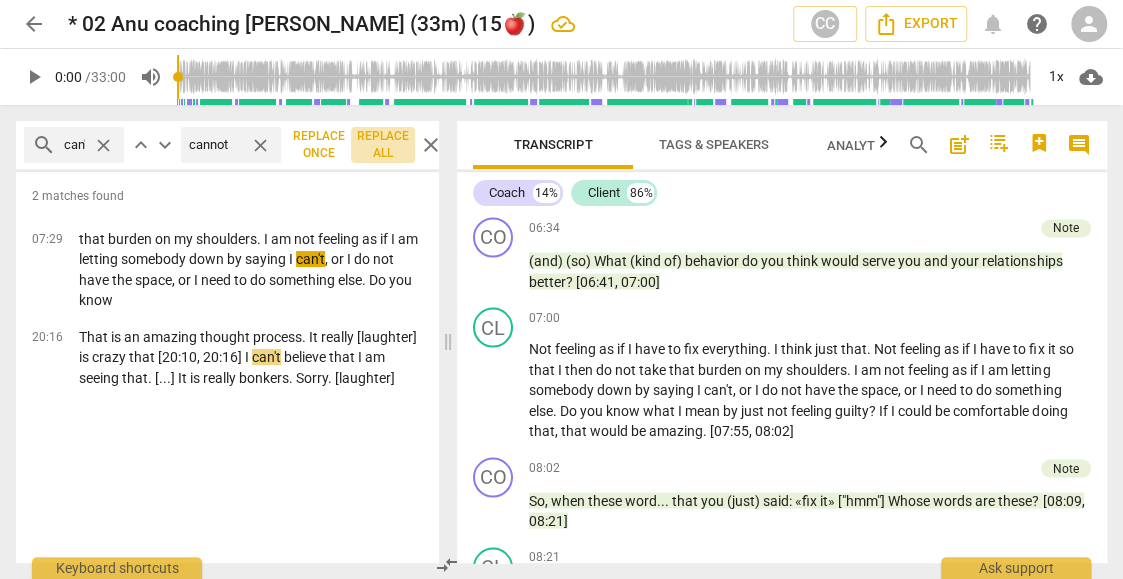 click on "Replace all" at bounding box center [383, 145] 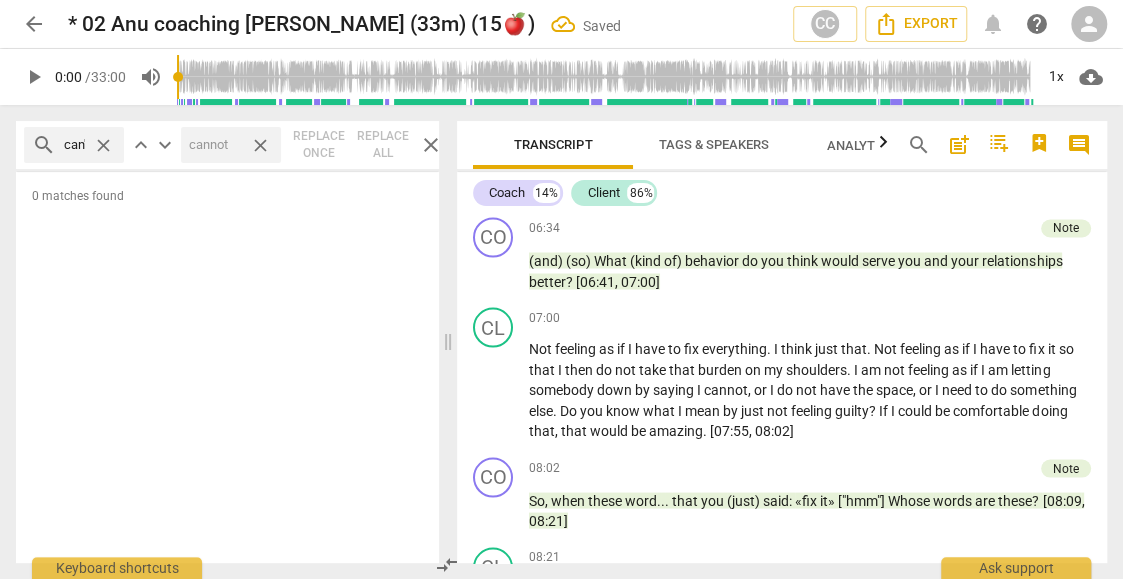 click on "close" at bounding box center [431, 145] 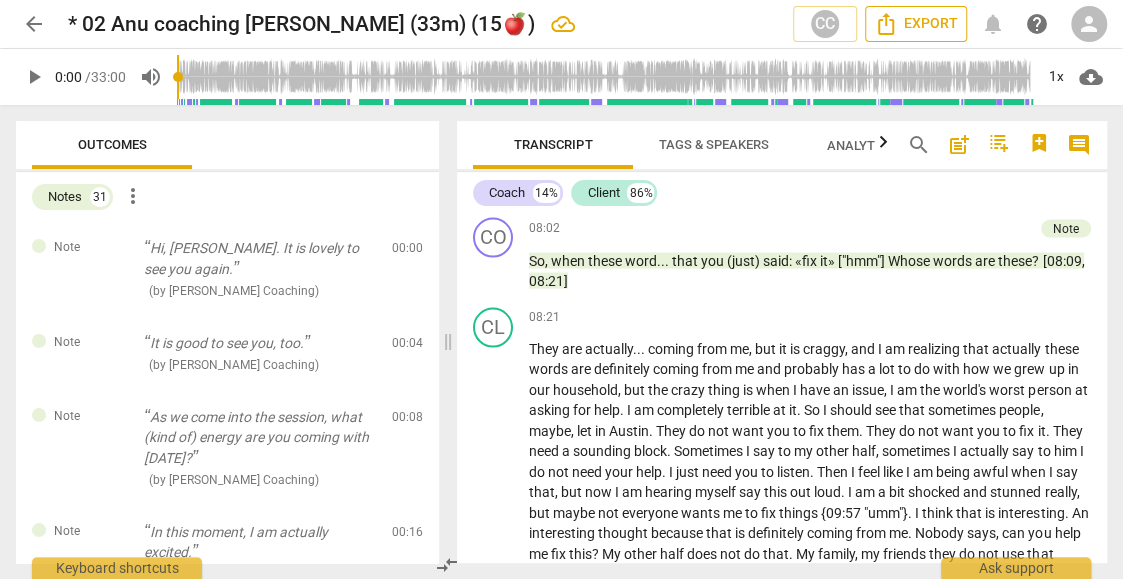 scroll, scrollTop: 5884, scrollLeft: 0, axis: vertical 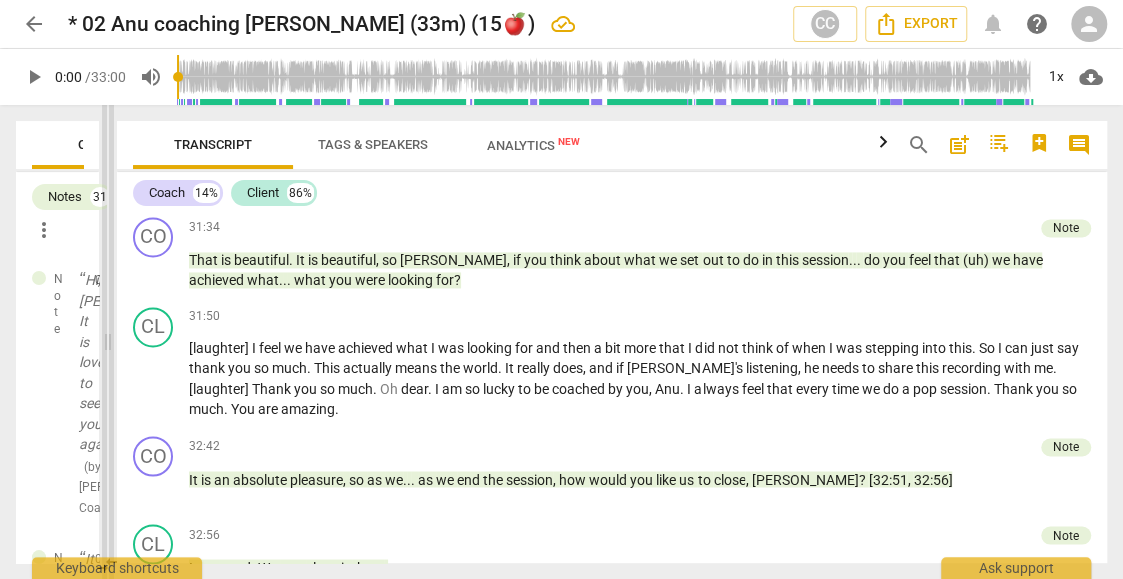 drag, startPoint x: 447, startPoint y: 340, endPoint x: 107, endPoint y: 313, distance: 341.07037 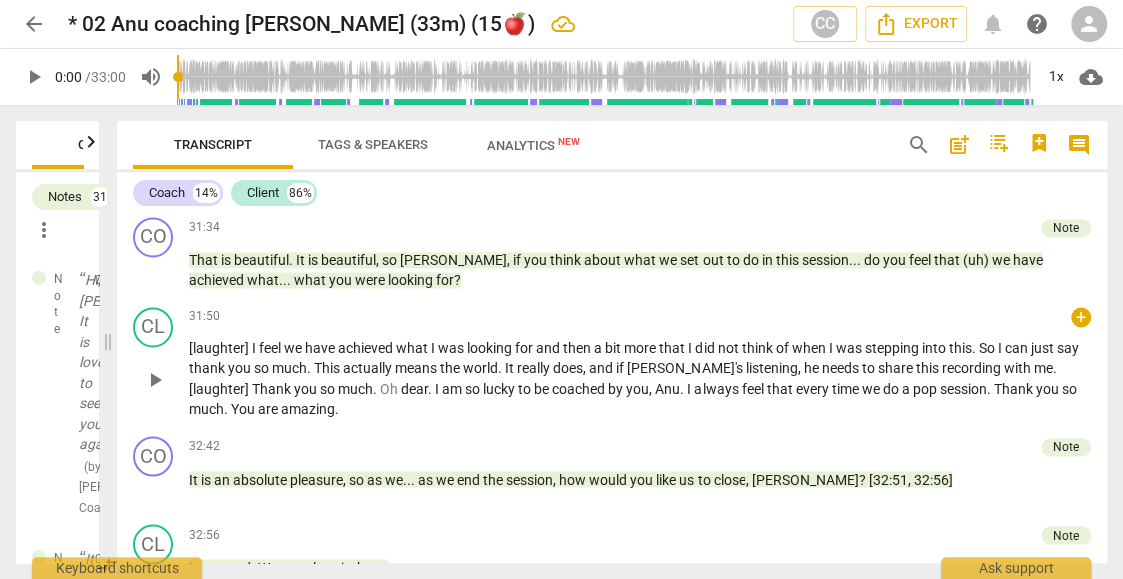 click on "31:50 + keyboard_arrow_right" at bounding box center (640, 317) 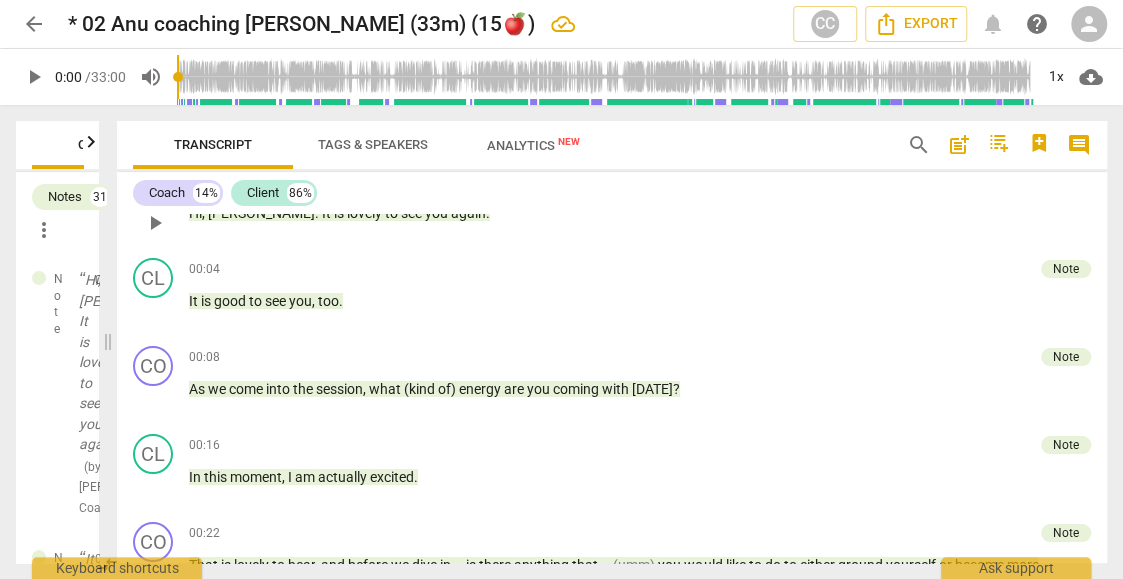 scroll, scrollTop: 66, scrollLeft: 0, axis: vertical 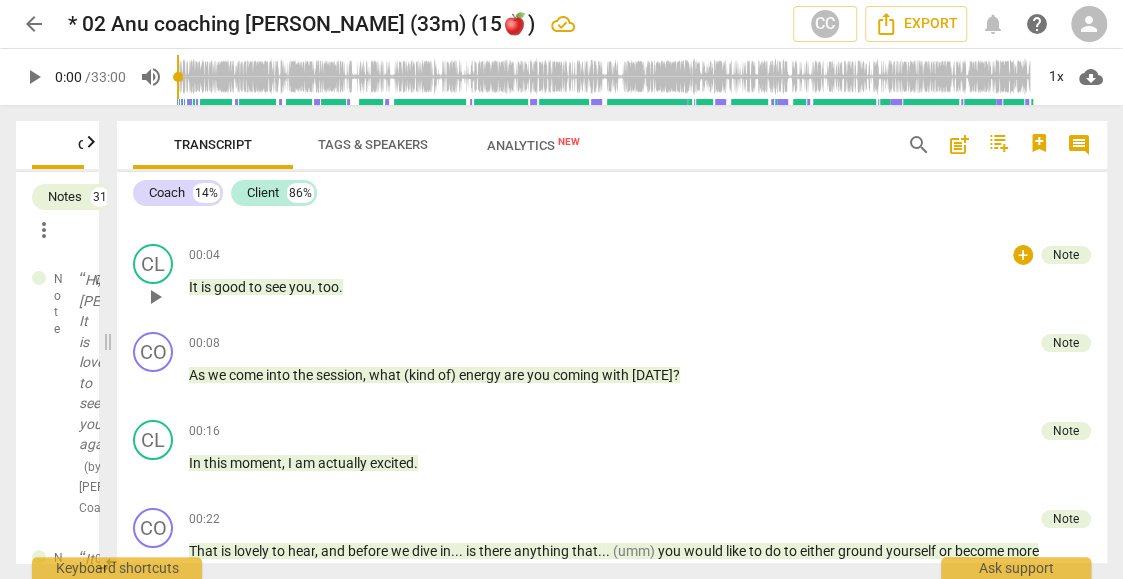 click on "It   is   good   to   see   you ,   too ." at bounding box center [640, 287] 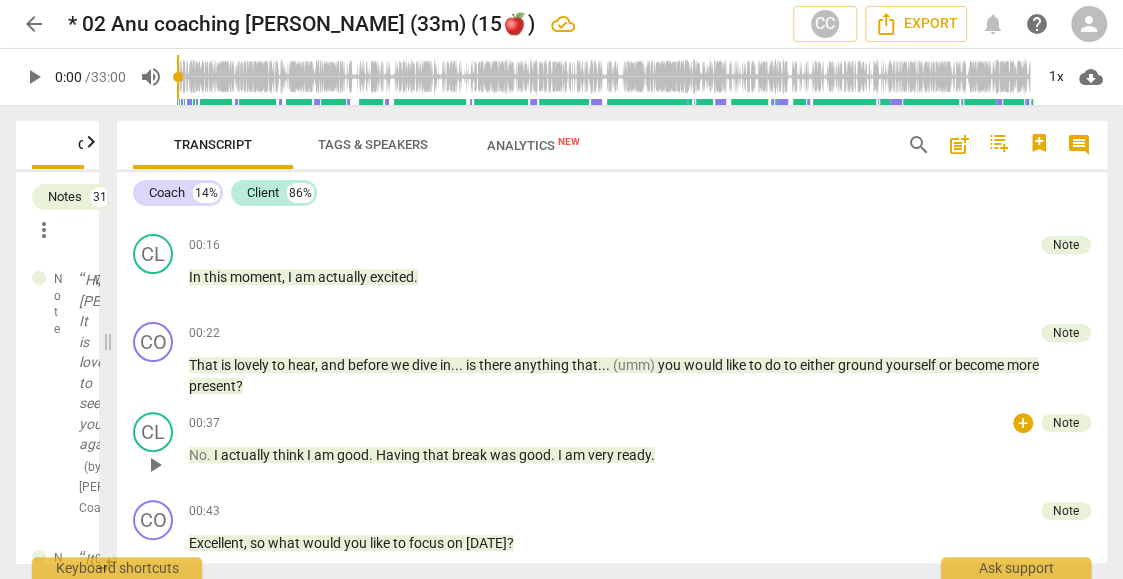 scroll, scrollTop: 266, scrollLeft: 0, axis: vertical 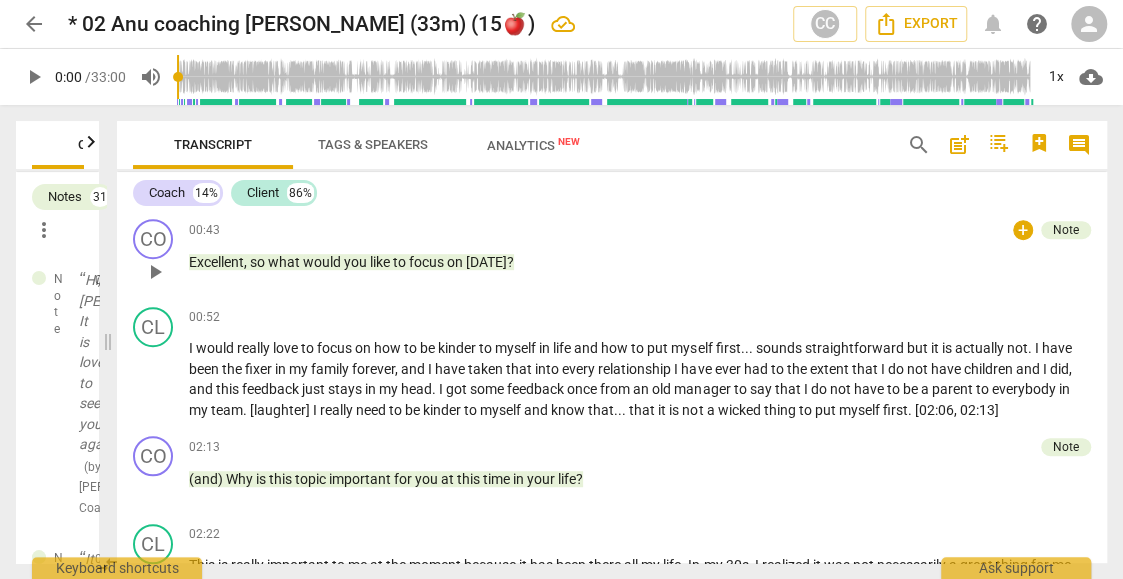 click on "Excellent ,   so   what   would   you   like   to   focus   on   today ?" at bounding box center (640, 262) 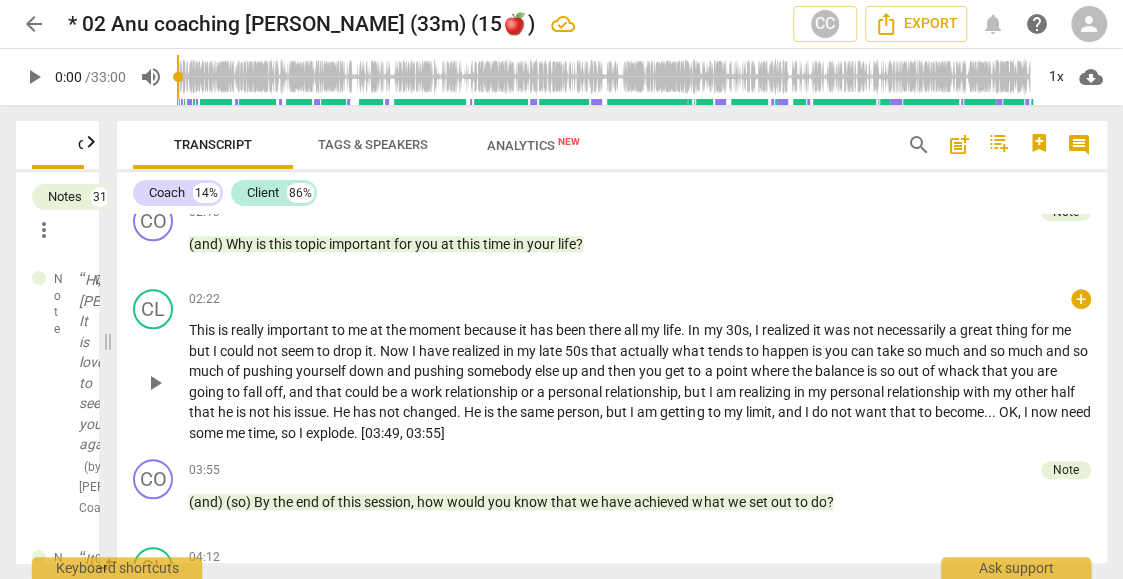 scroll, scrollTop: 800, scrollLeft: 0, axis: vertical 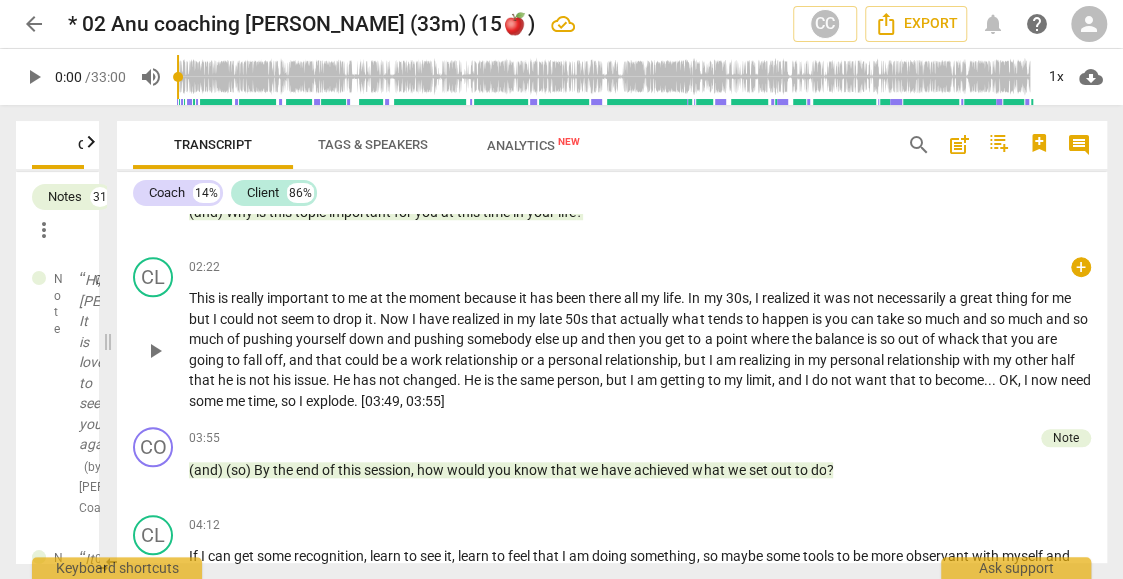 drag, startPoint x: 264, startPoint y: 303, endPoint x: 278, endPoint y: 320, distance: 22.022715 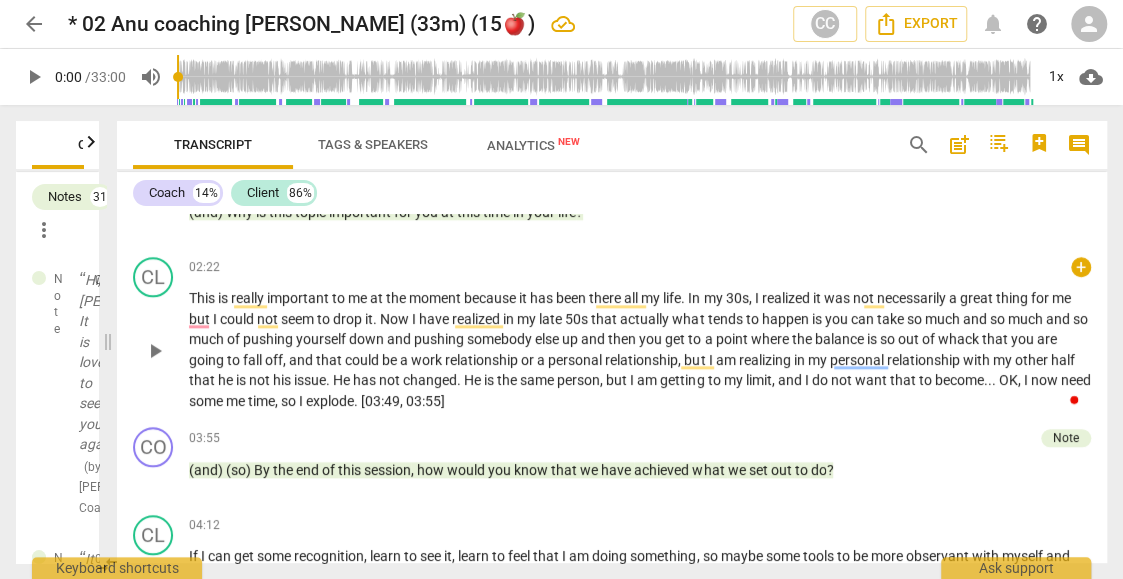 click on "realized" at bounding box center [786, 298] 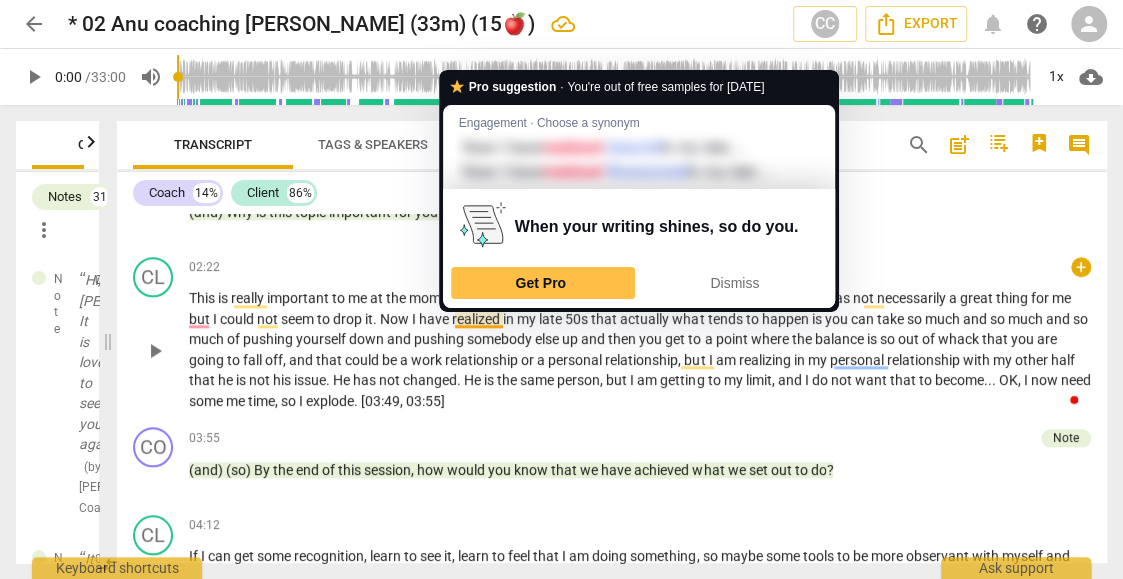 drag, startPoint x: 977, startPoint y: 297, endPoint x: 990, endPoint y: 306, distance: 15.811388 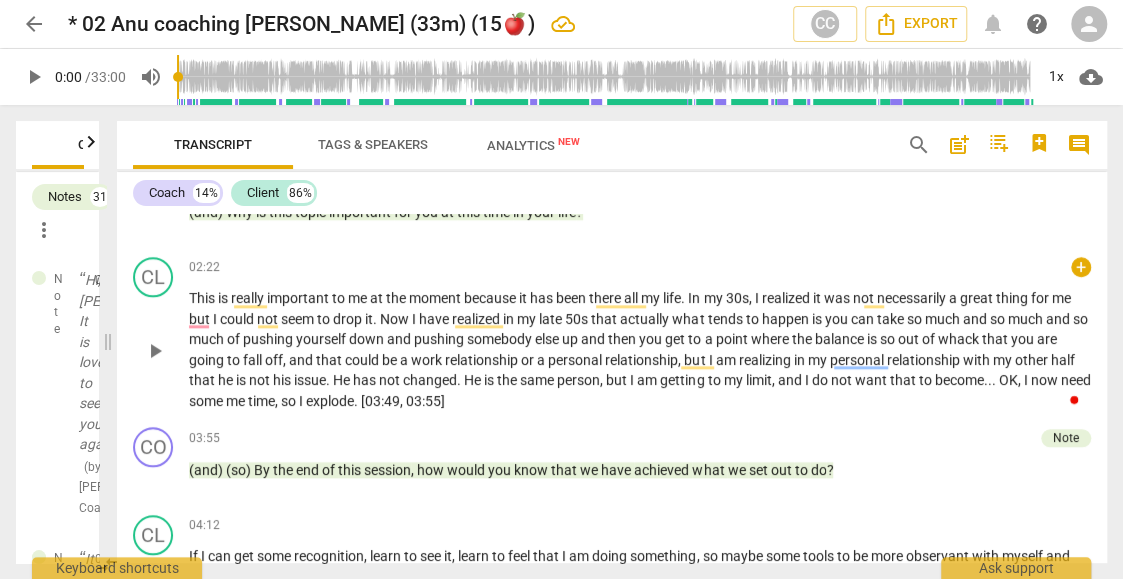 type 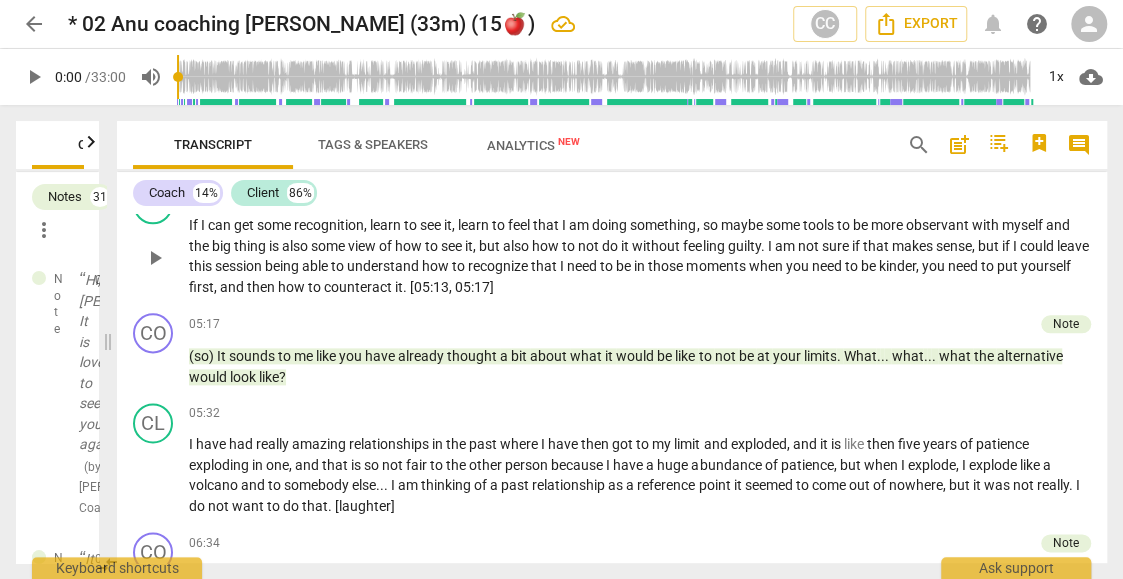 scroll, scrollTop: 1133, scrollLeft: 0, axis: vertical 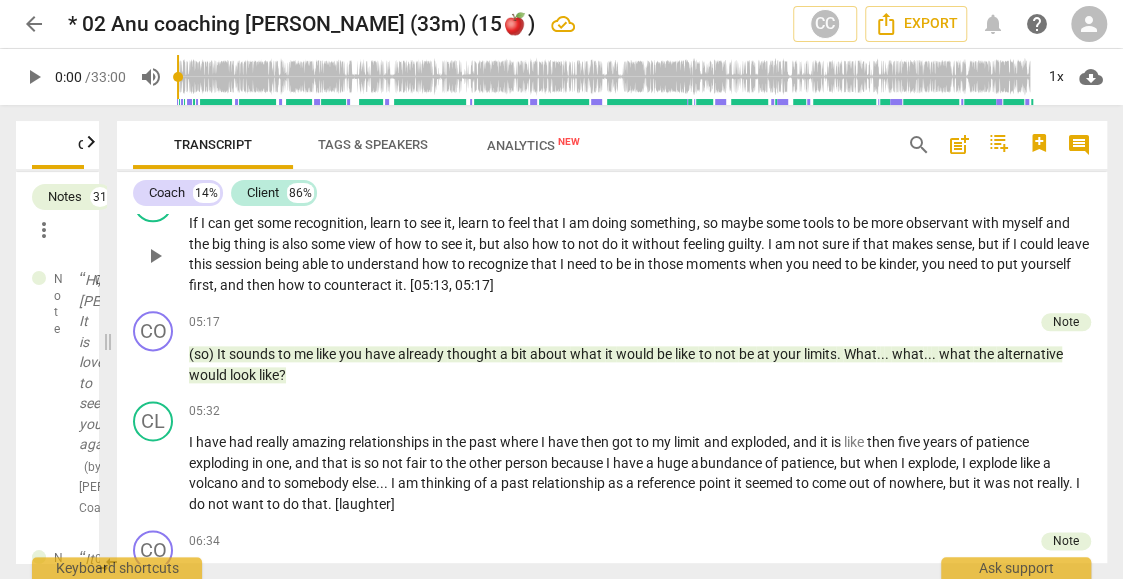 drag, startPoint x: 200, startPoint y: 220, endPoint x: 266, endPoint y: 264, distance: 79.32213 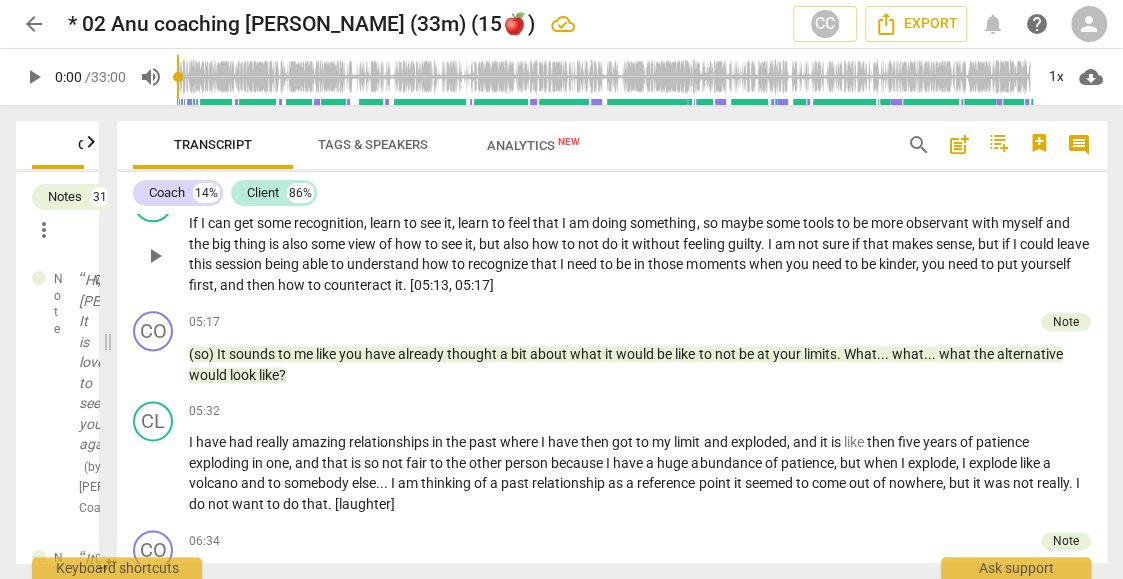 click on "recognition" at bounding box center (329, 223) 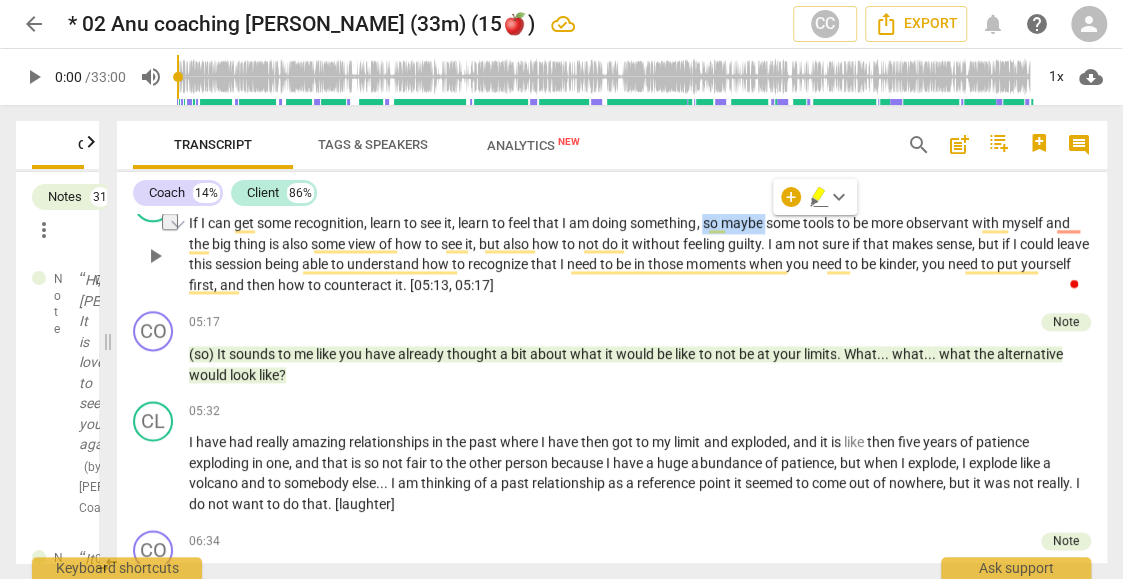 type 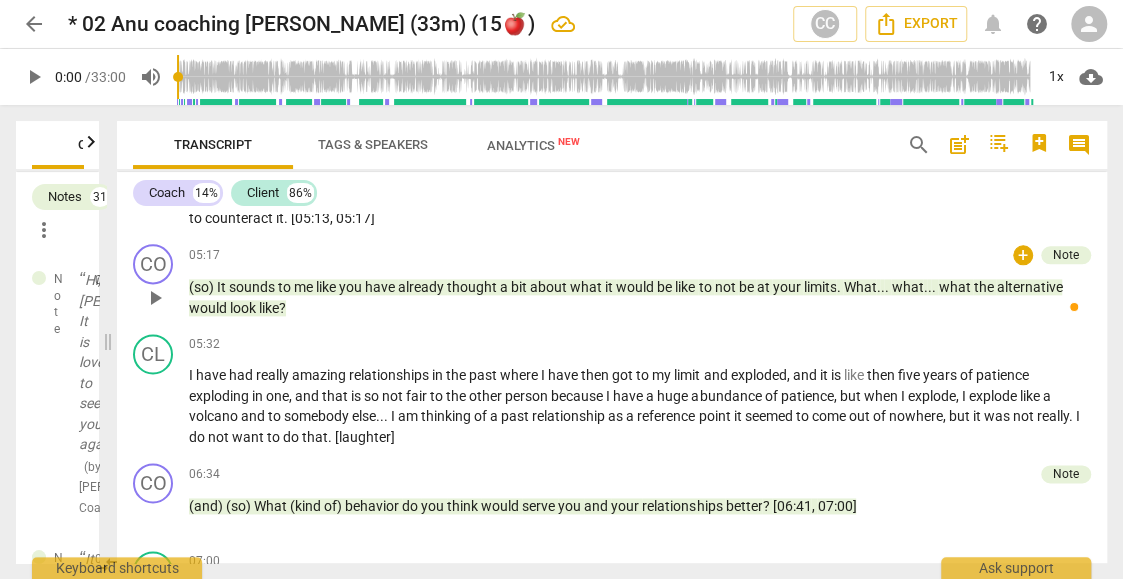 scroll, scrollTop: 1266, scrollLeft: 0, axis: vertical 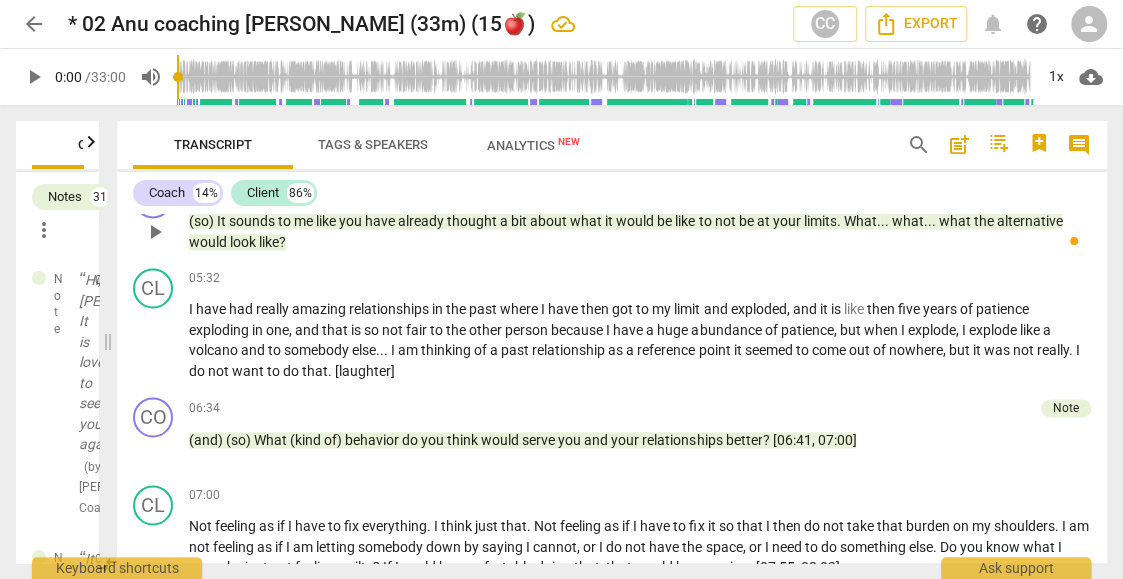 click on "it" at bounding box center [610, 221] 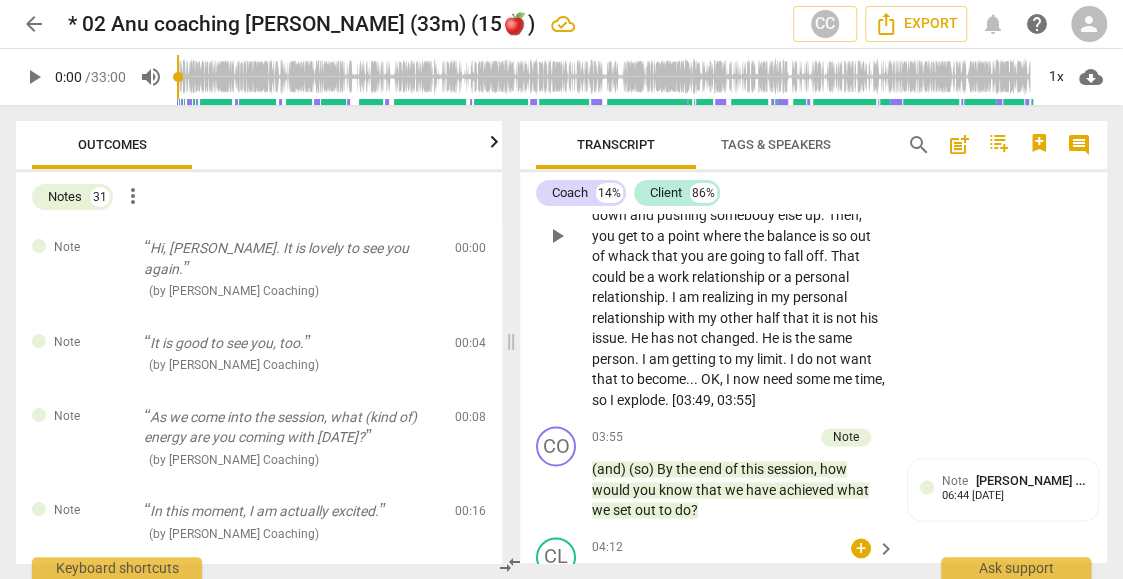 scroll, scrollTop: 1898, scrollLeft: 0, axis: vertical 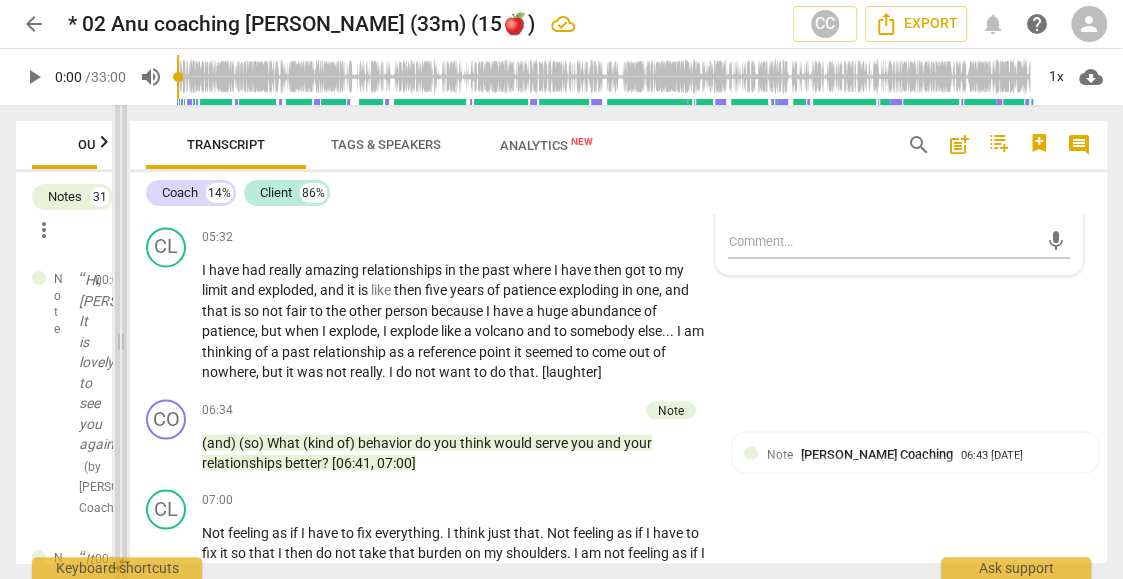 drag, startPoint x: 226, startPoint y: 336, endPoint x: 116, endPoint y: 326, distance: 110.45361 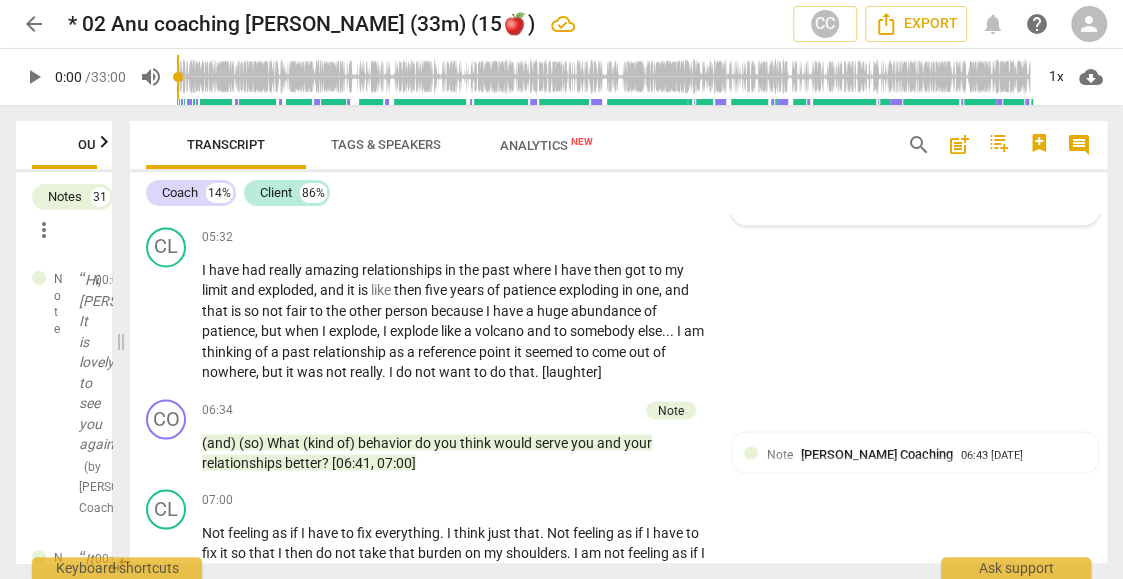 click on "Note Cintron Coaching 06:44 06-22-2025" at bounding box center [915, 197] 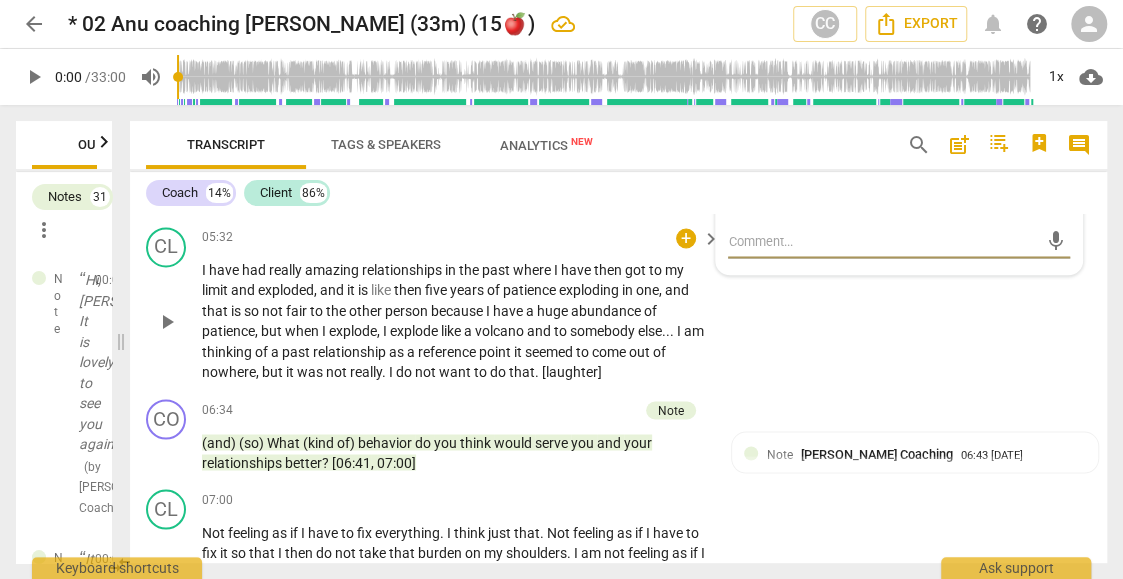 click on "CL play_arrow pause 05:32 + keyboard_arrow_right I   have   had   really   amazing   relationships   in   the   past   where   I   have   then   got   to   my   limit   and   exploded ,   and   it   is   like   then   five   years   of   patience   exploding   in   one ,   and   that   is   so   not   fair   to   the   other   person   because   I   have   a   huge   abundance   of   patience ,   but   when   I   explode ,   I   explode   like   a   volcano   and   to   somebody   else . . .   I   am   thinking   of   a   past   relationship   as   a   reference   point   it   seemed   to   come   out   of   nowhere ,   but   it   was   not   really .   I   do   not   want   to   do   that .   [laughter]" at bounding box center (618, 305) 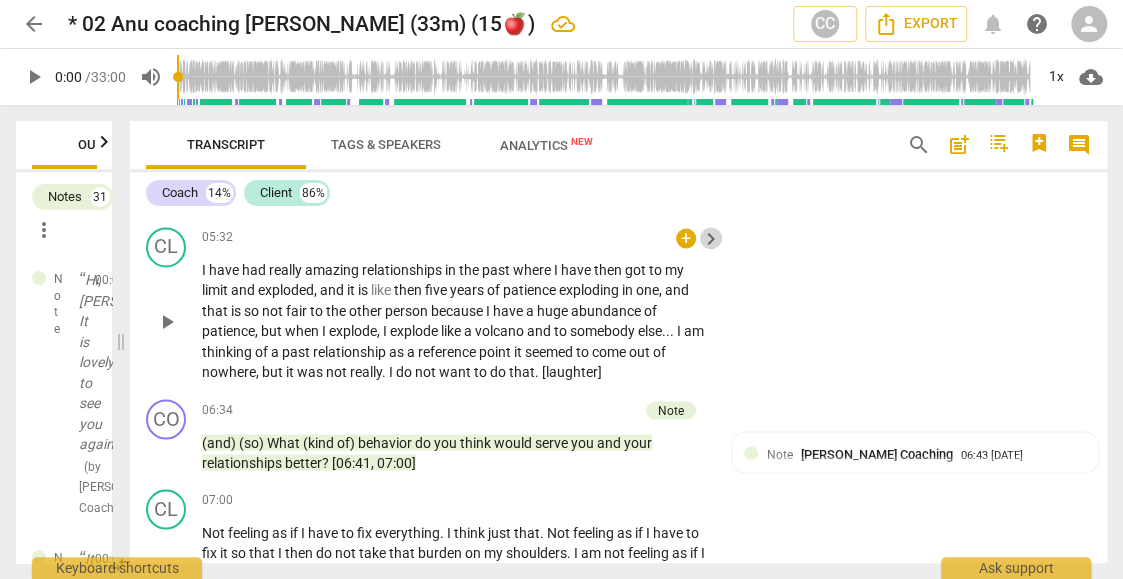 click on "keyboard_arrow_right" at bounding box center (711, 239) 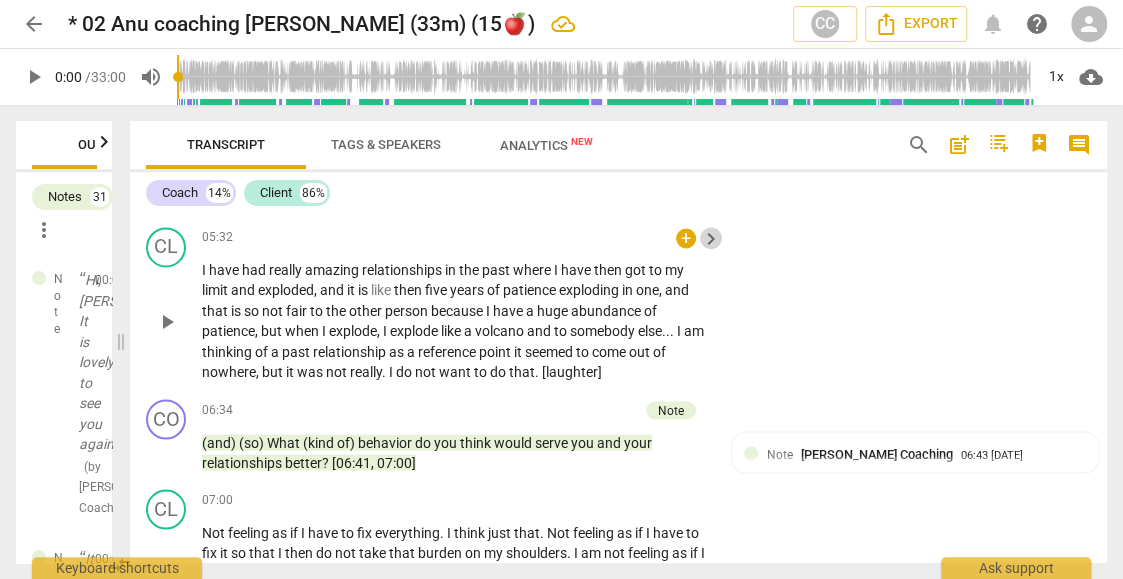 scroll, scrollTop: 1560, scrollLeft: 0, axis: vertical 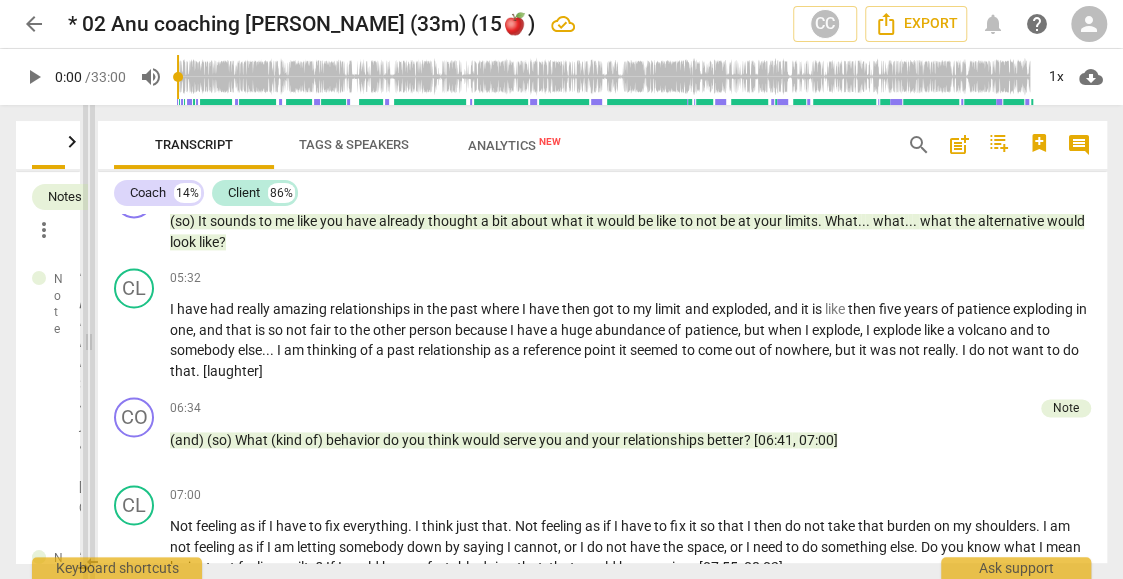drag, startPoint x: 560, startPoint y: 344, endPoint x: 86, endPoint y: 340, distance: 474.01688 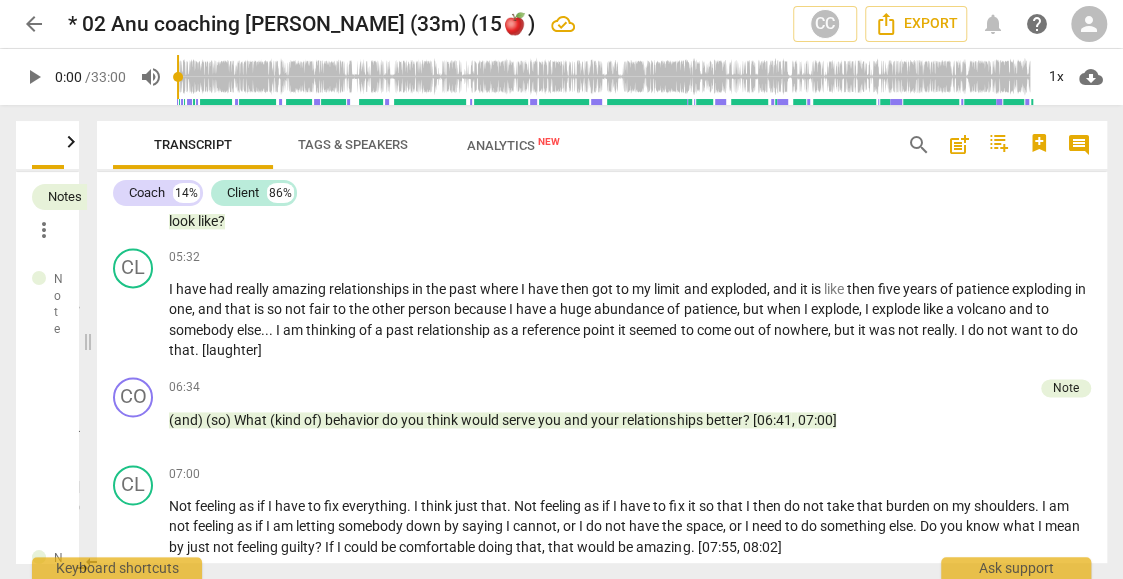 click on "(so)   It   sounds   to   me   like   you   have   already   thought   a   bit   about   what   it   would   be   like   to   not   be   at   your   limits .   What . . .   what . . .   what   the   alternative   would   look   like ?" at bounding box center (630, 211) 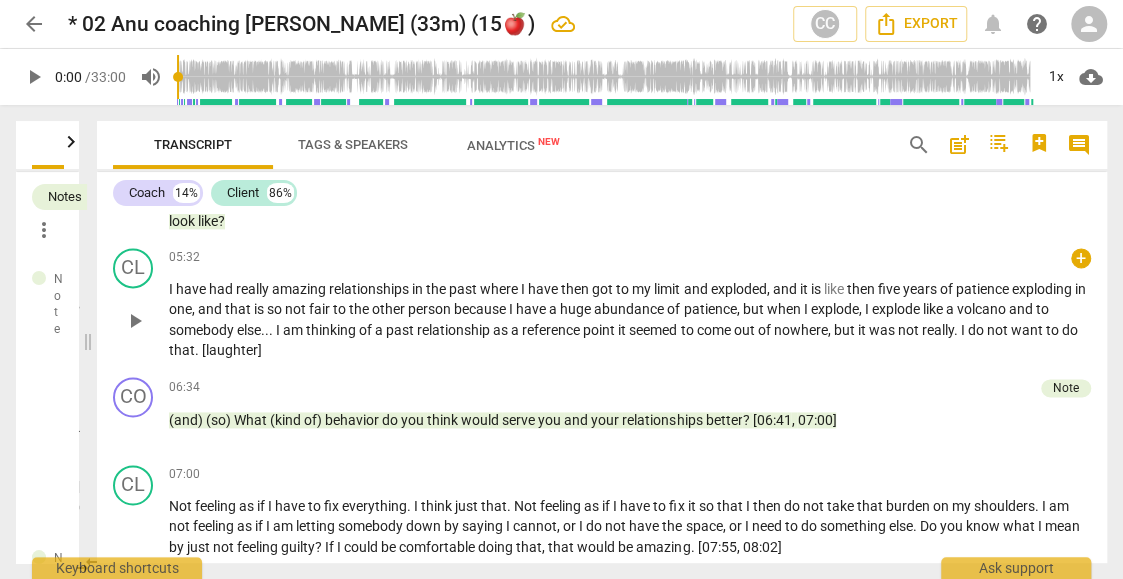 drag, startPoint x: 302, startPoint y: 305, endPoint x: 330, endPoint y: 326, distance: 35 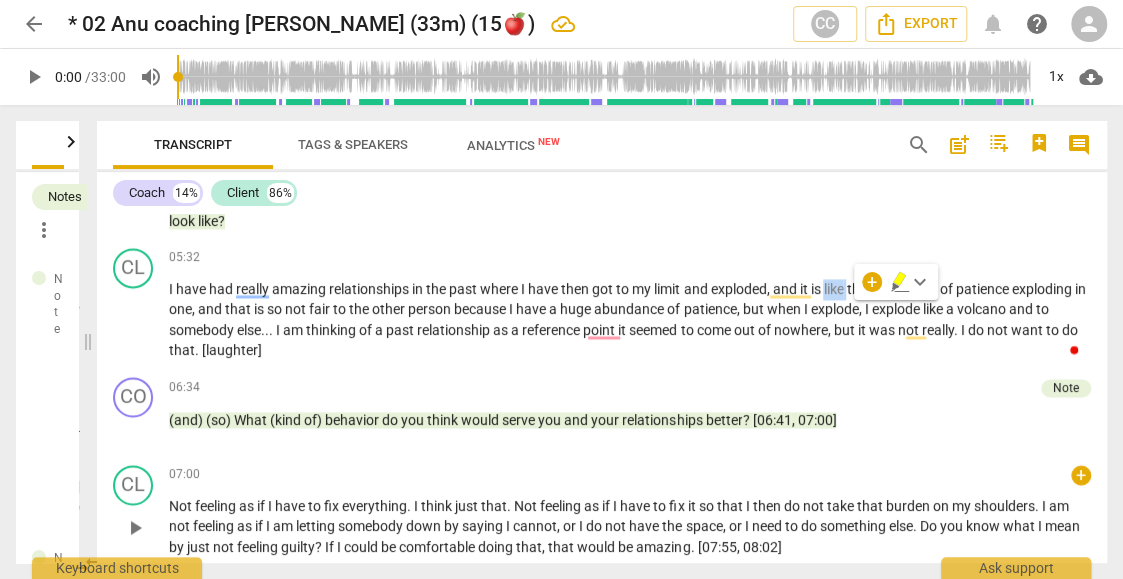 type 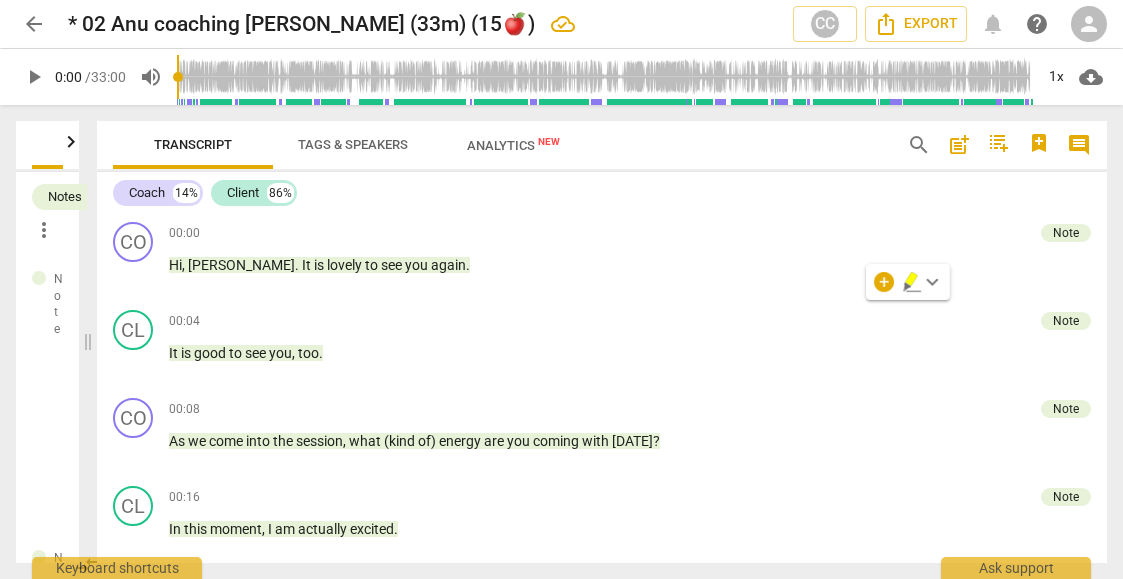 scroll, scrollTop: 0, scrollLeft: 0, axis: both 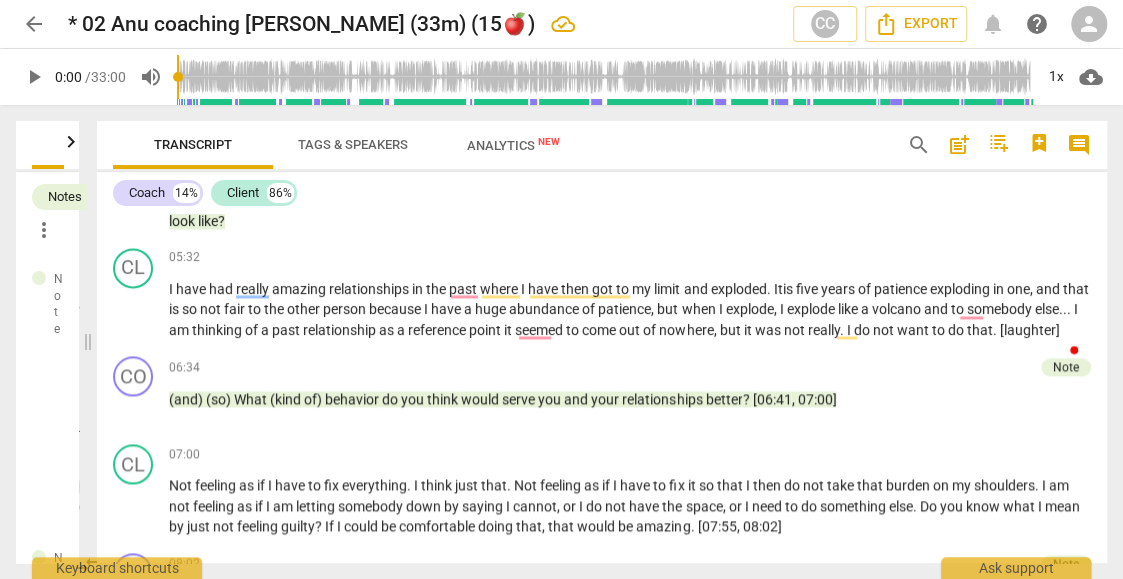 type 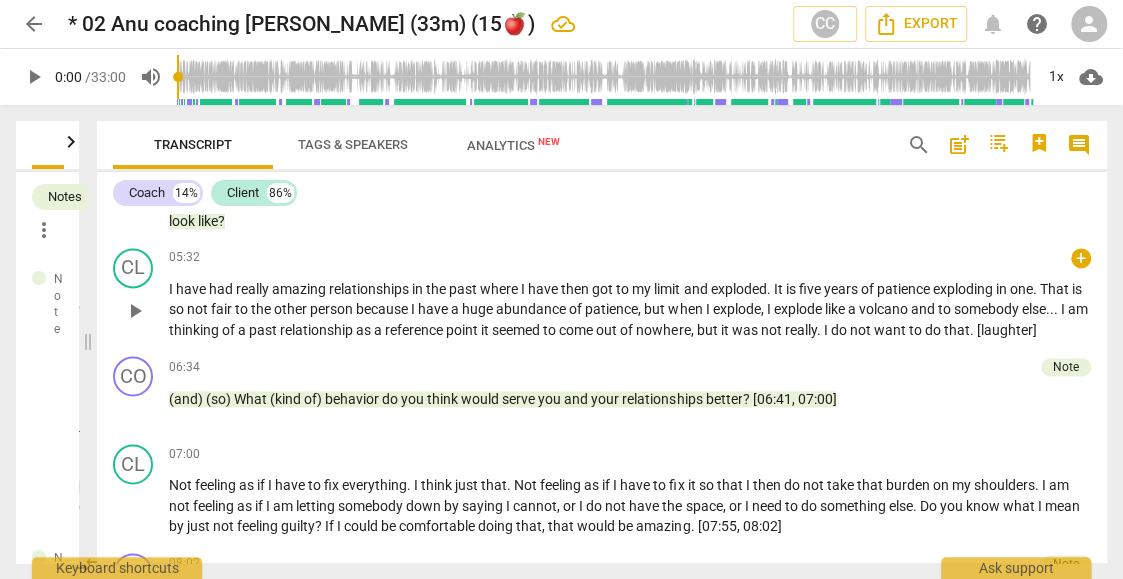 click on "because" at bounding box center (383, 309) 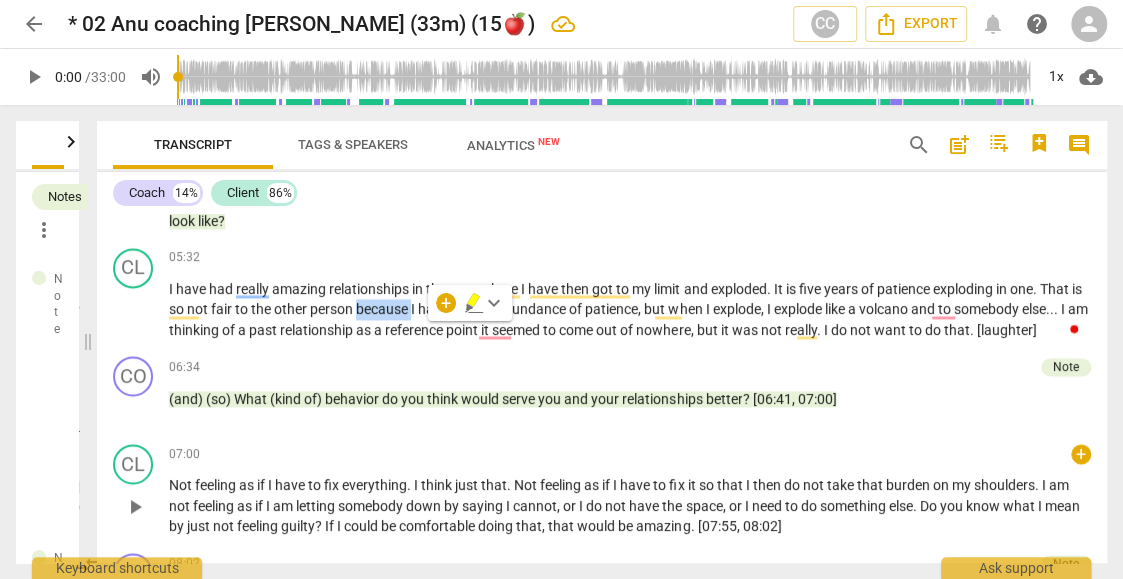 type 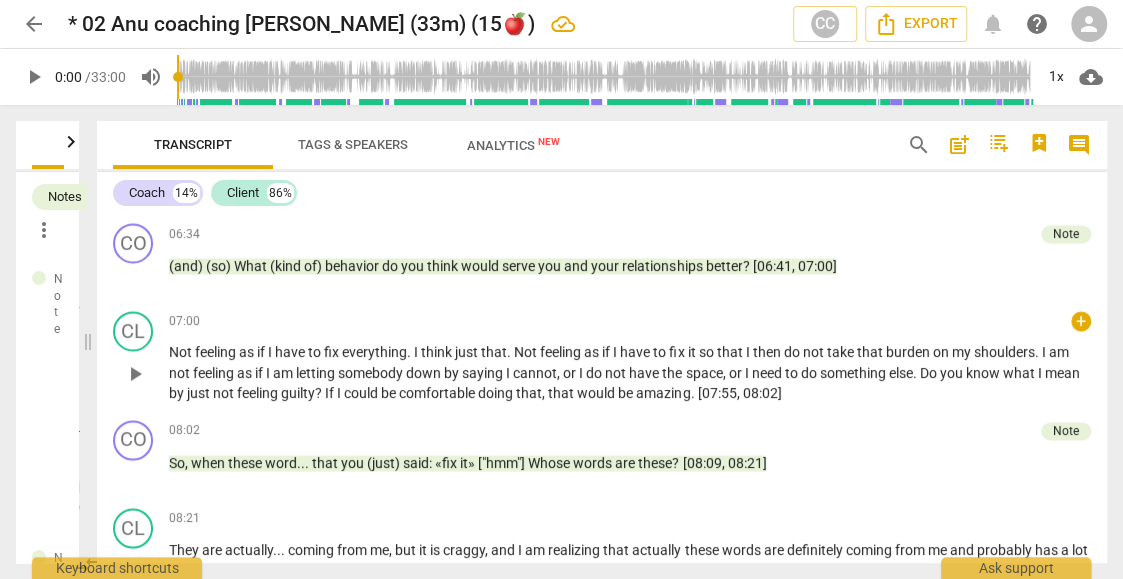 scroll, scrollTop: 1398, scrollLeft: 0, axis: vertical 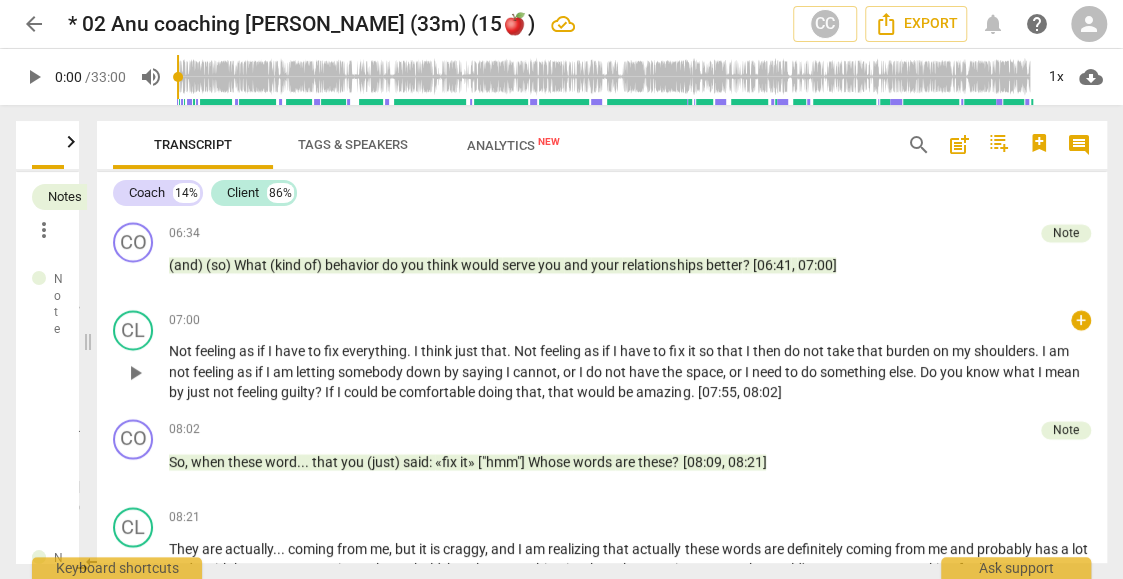 click on "Not" at bounding box center [182, 351] 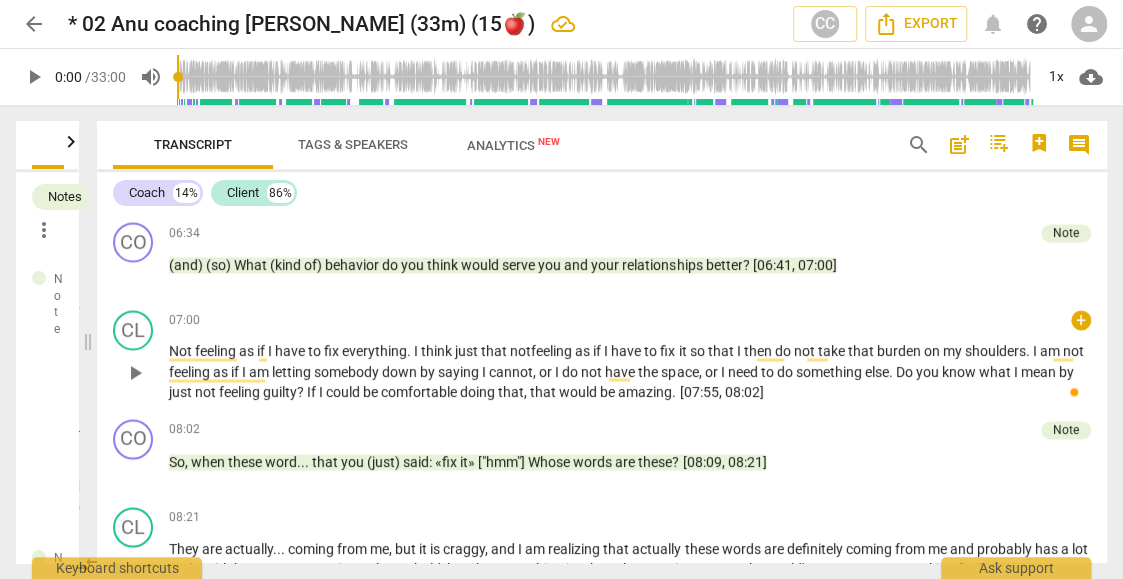 type 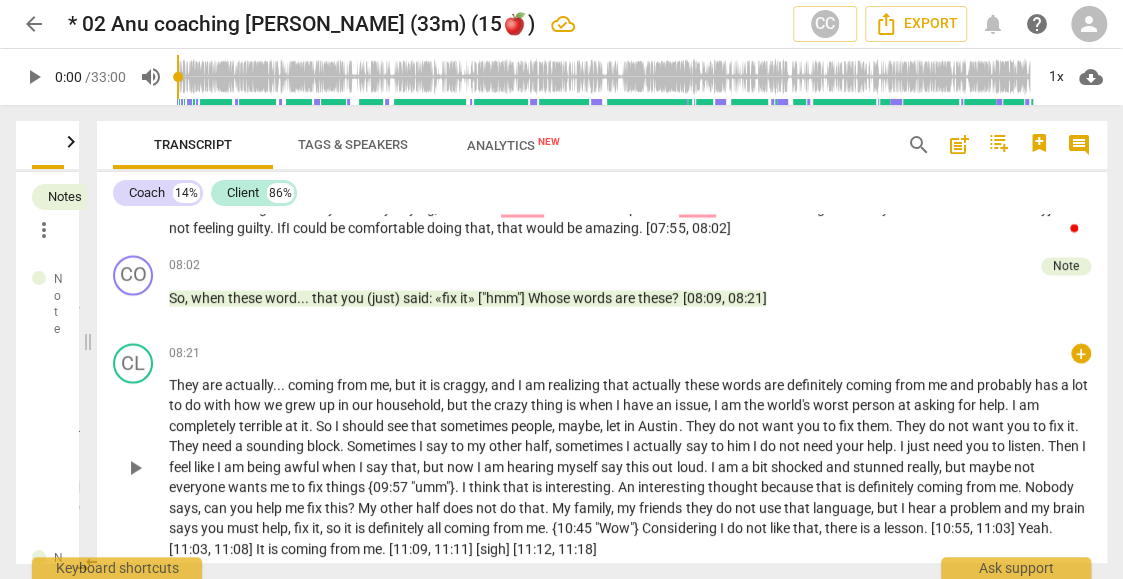 scroll, scrollTop: 1598, scrollLeft: 0, axis: vertical 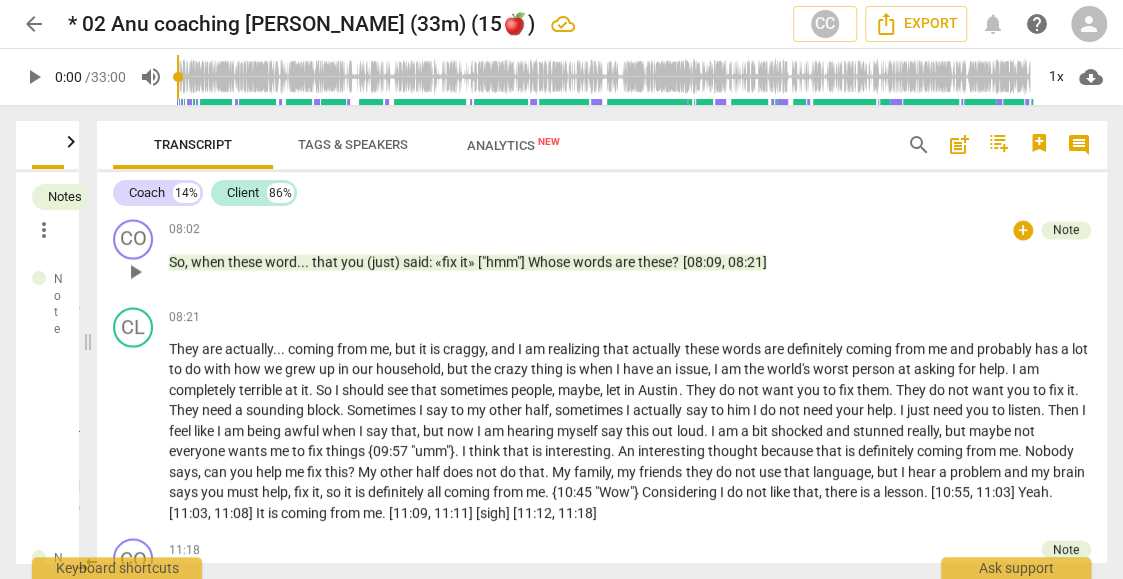 click on "So ,   when   these   word . . .   that   you   (just)   said :   «fix   it»   ["hmm"]   Whose   words   are   these ?   [08:09 ,   08:21]" at bounding box center [630, 262] 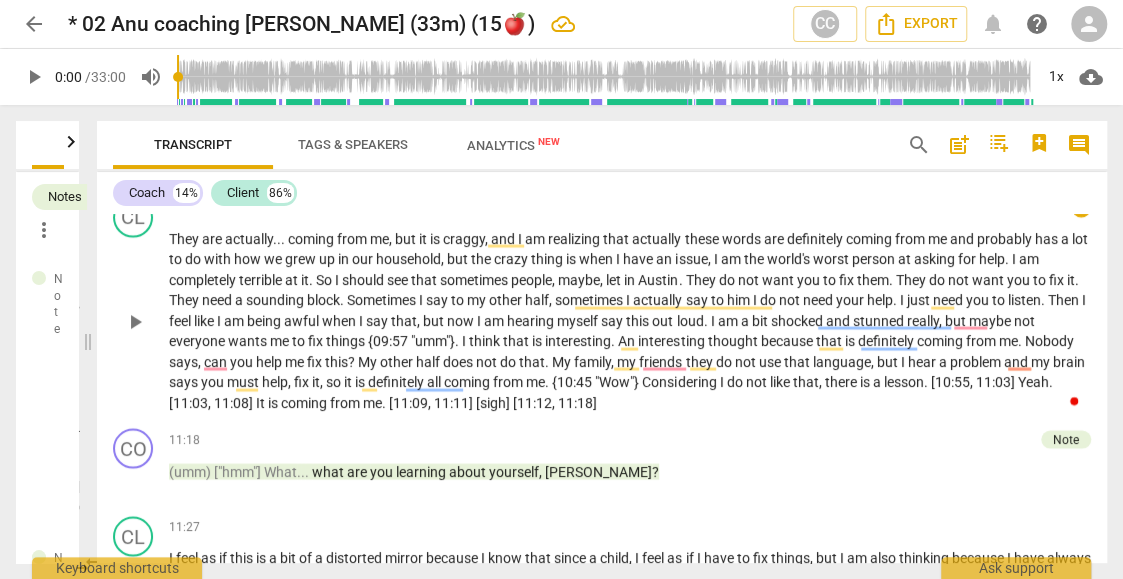 scroll, scrollTop: 1731, scrollLeft: 0, axis: vertical 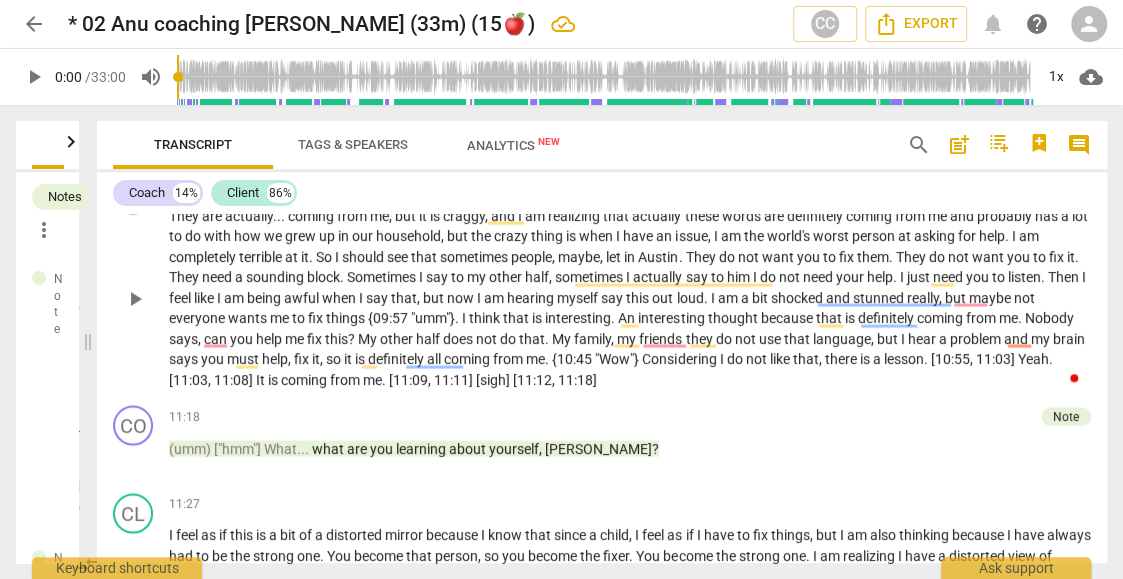 click on "coming" at bounding box center [312, 215] 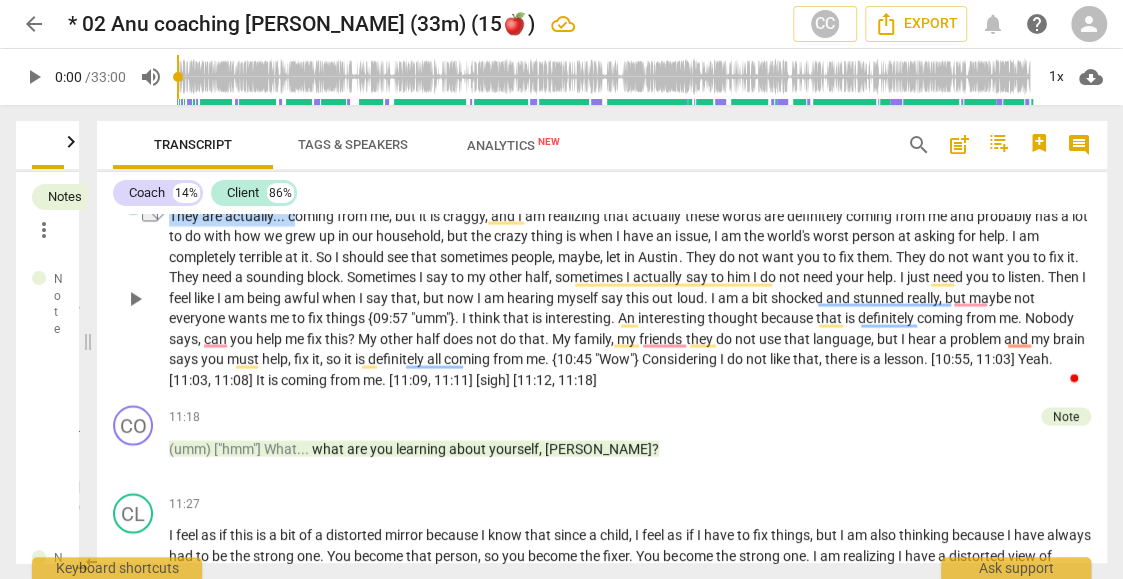 scroll, scrollTop: 1491, scrollLeft: 0, axis: vertical 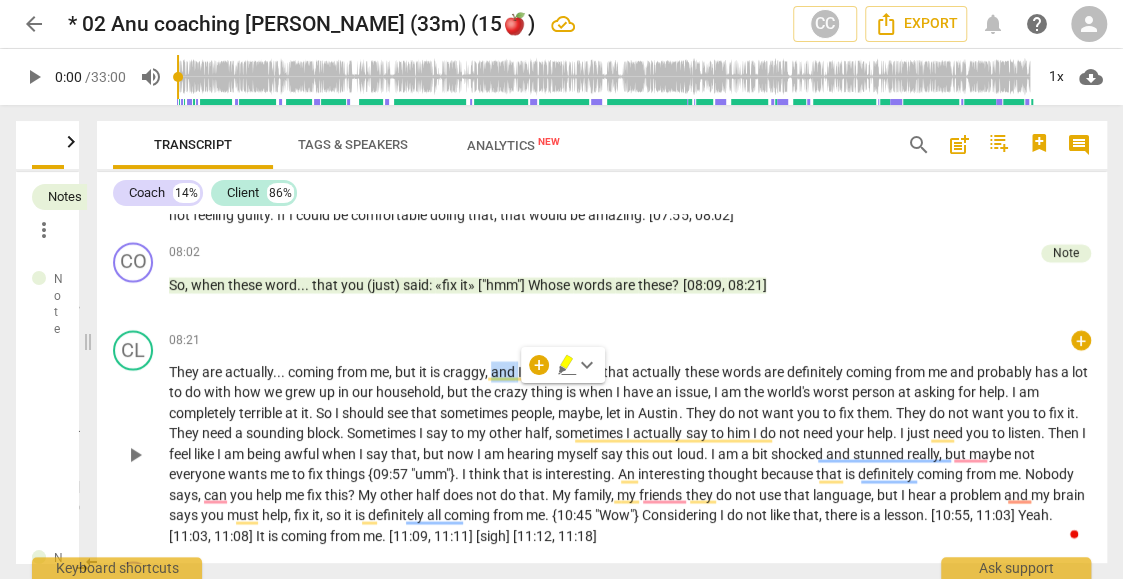type 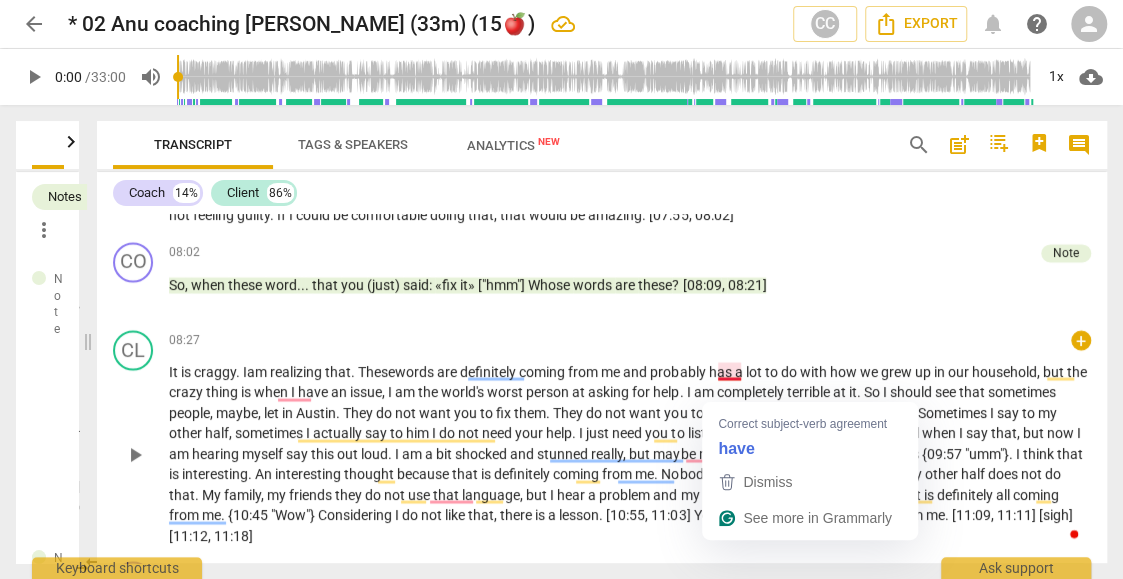 click on "has" at bounding box center [721, 371] 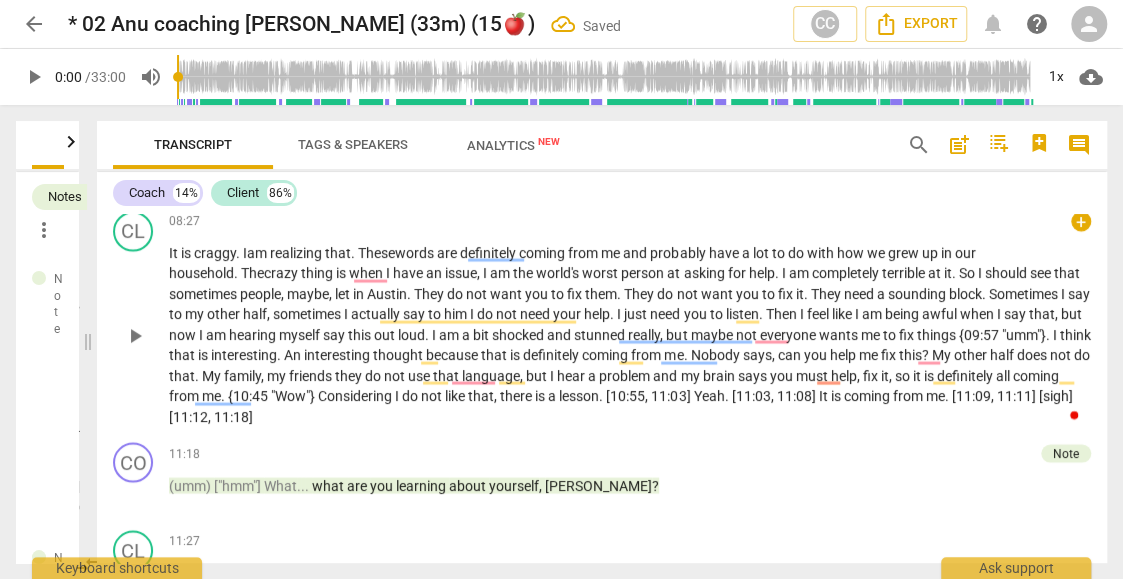 scroll, scrollTop: 1708, scrollLeft: 0, axis: vertical 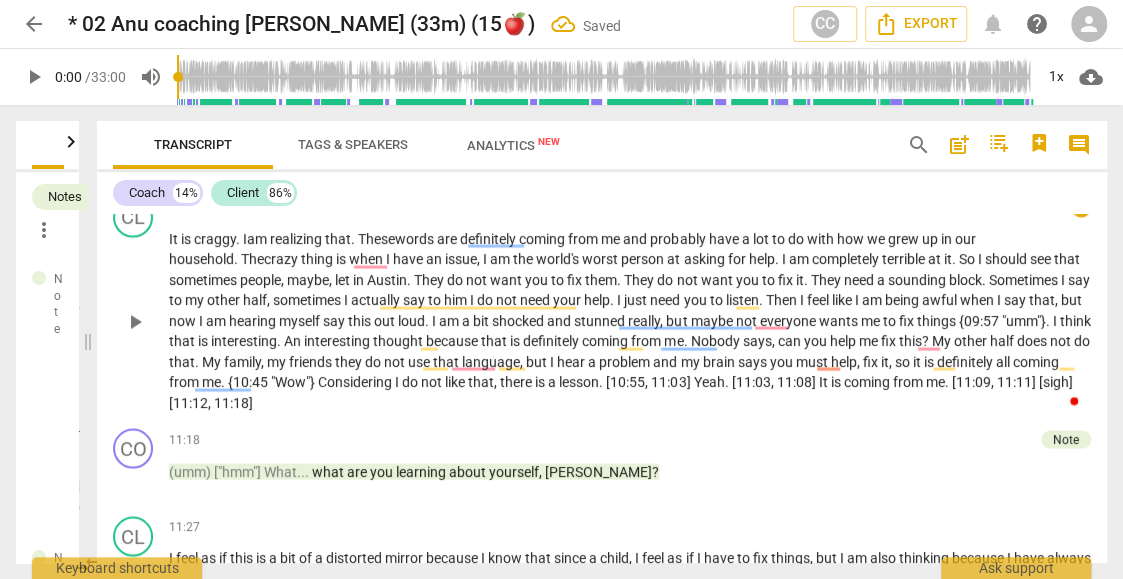 click on "the" at bounding box center (524, 258) 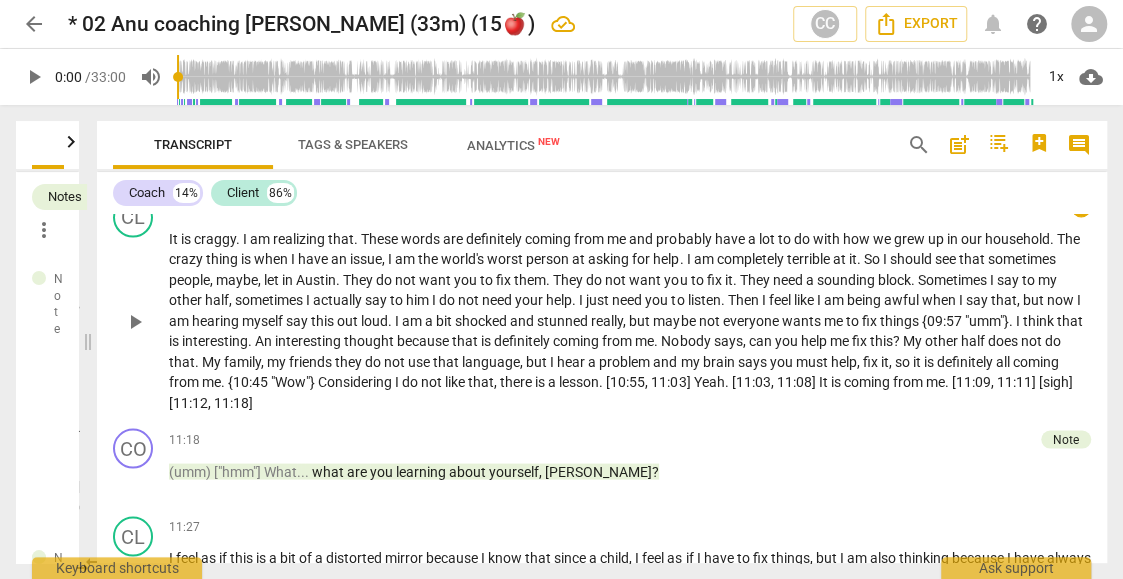 click on "sounding" at bounding box center (846, 279) 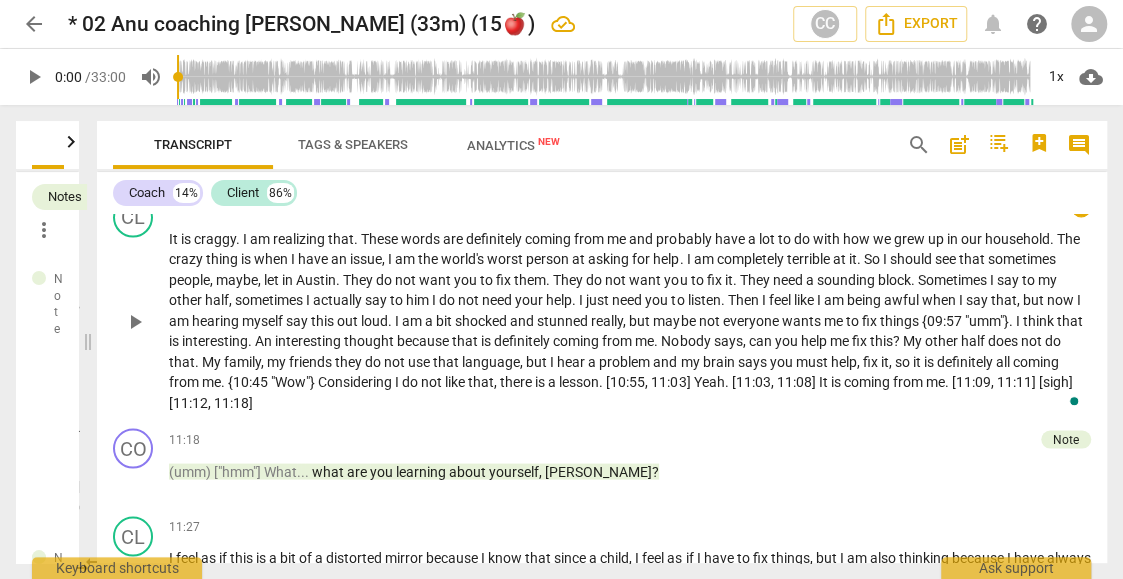 click on "So" at bounding box center (872, 258) 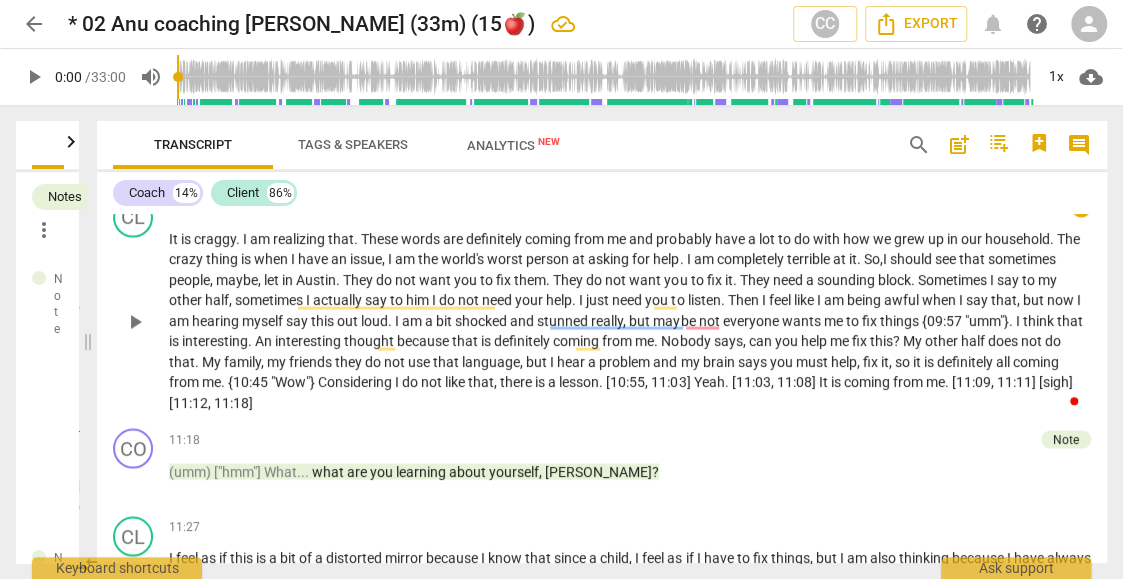 type 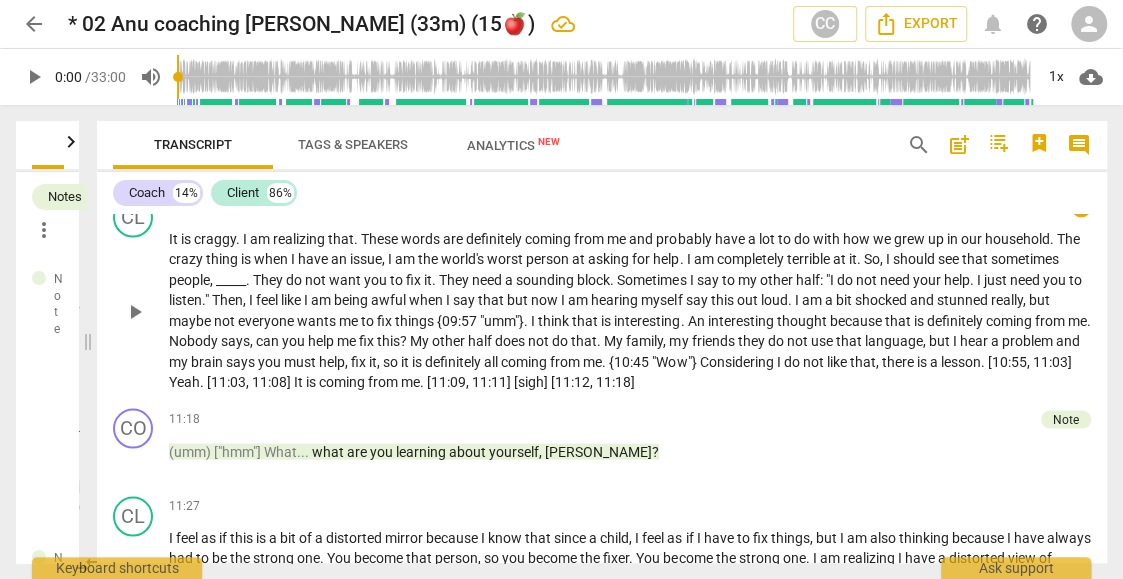 click on "now" at bounding box center [546, 299] 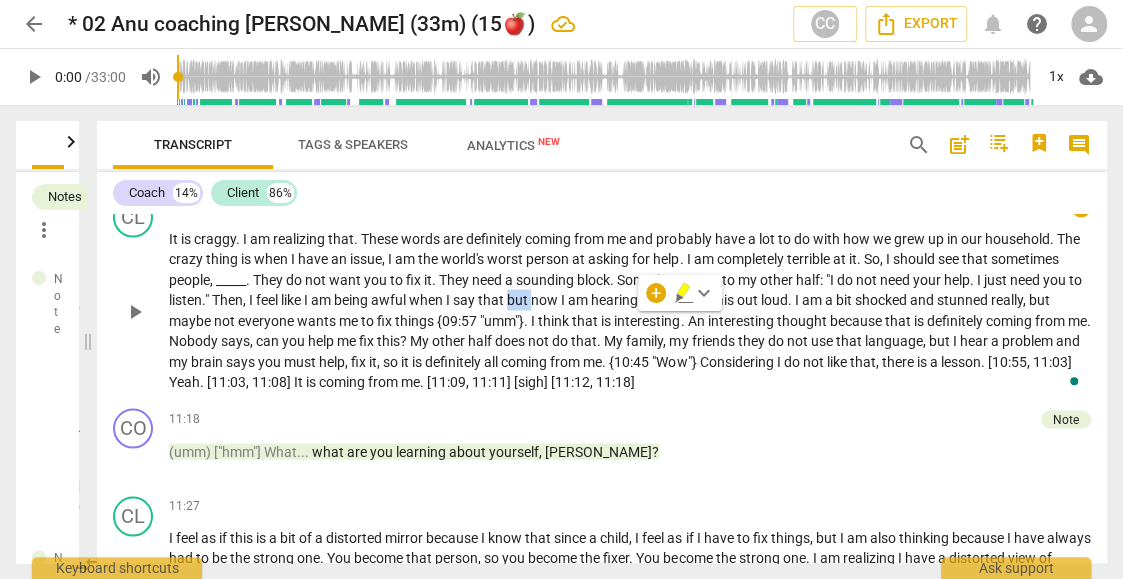 type 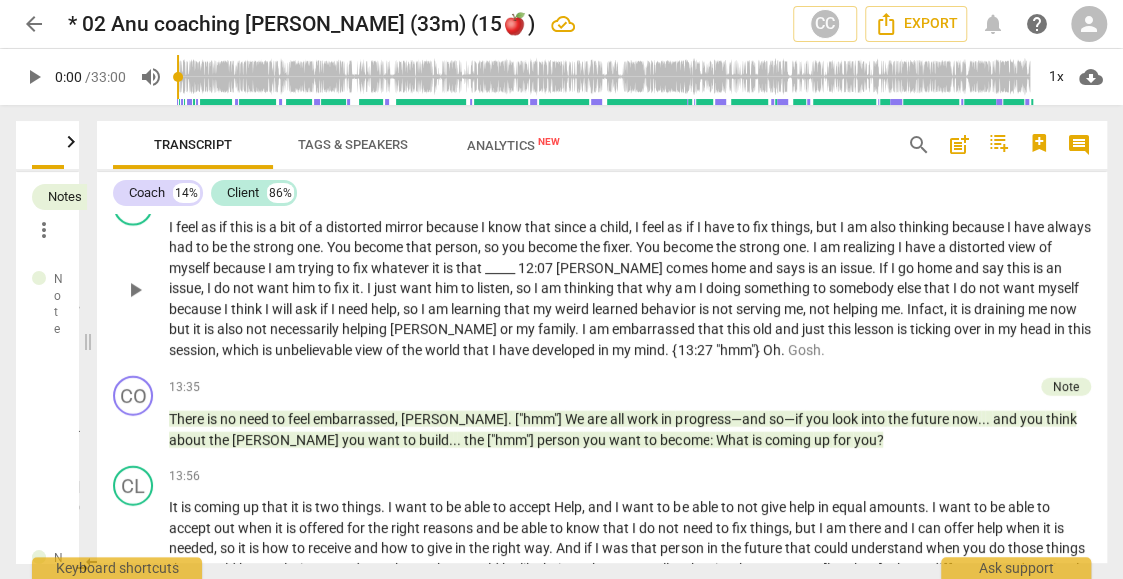 scroll, scrollTop: 2042, scrollLeft: 0, axis: vertical 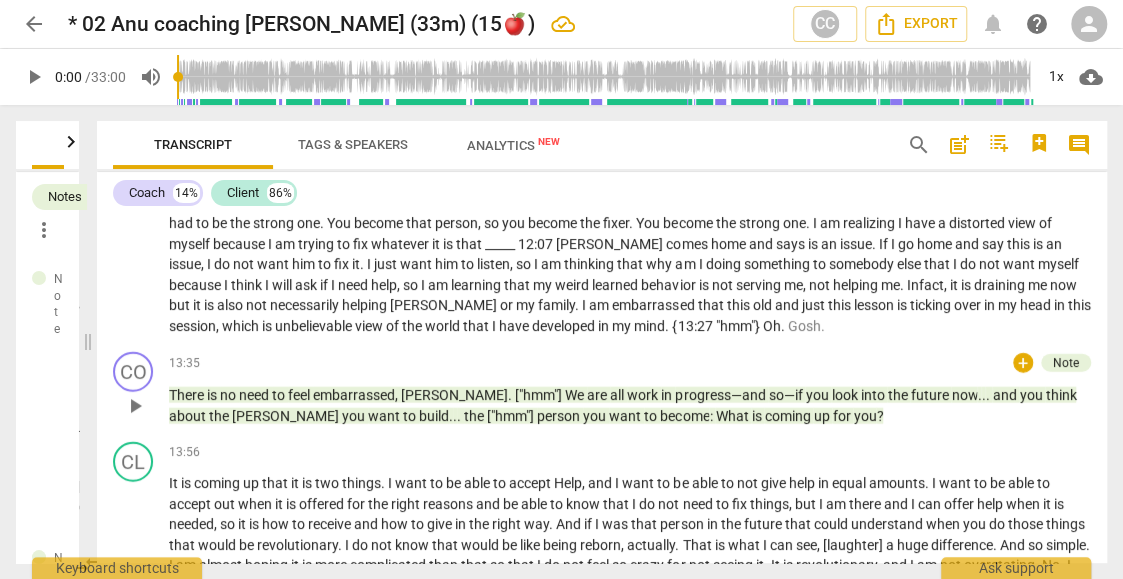 click on "feel" at bounding box center [188, 203] 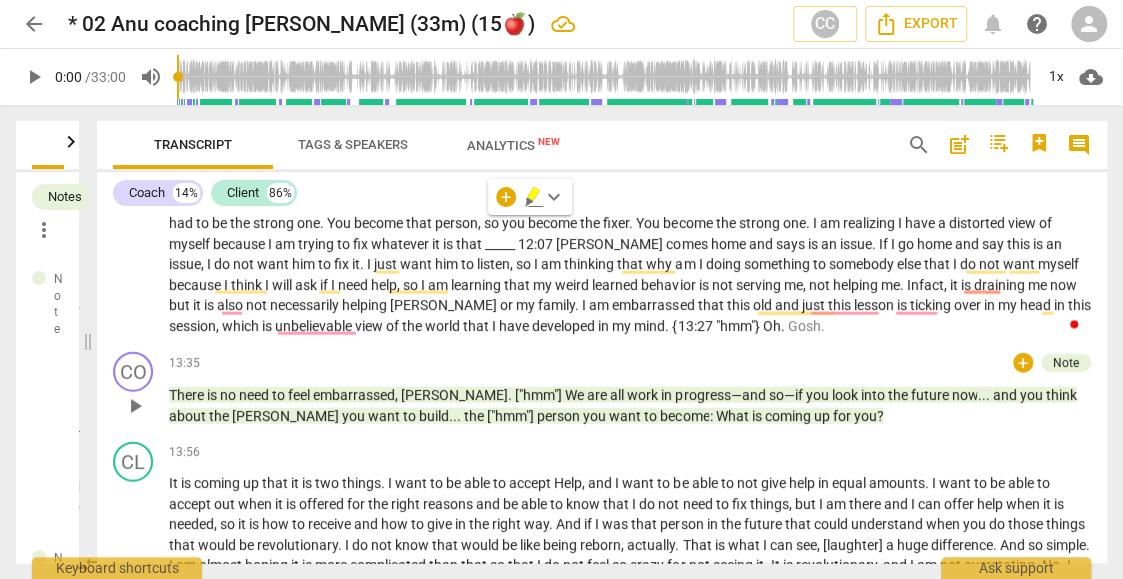 type 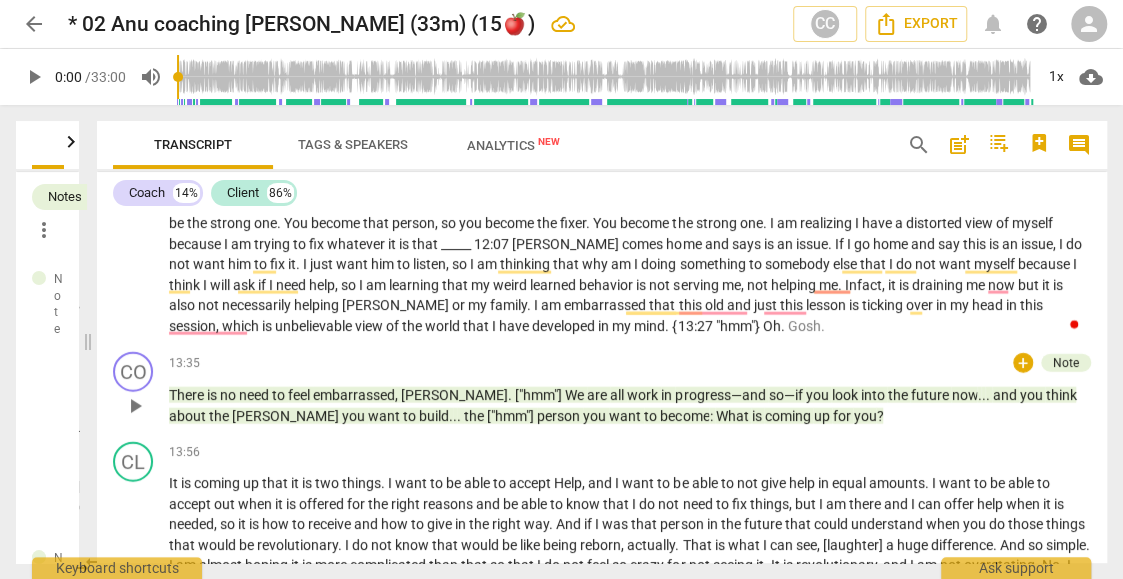 type 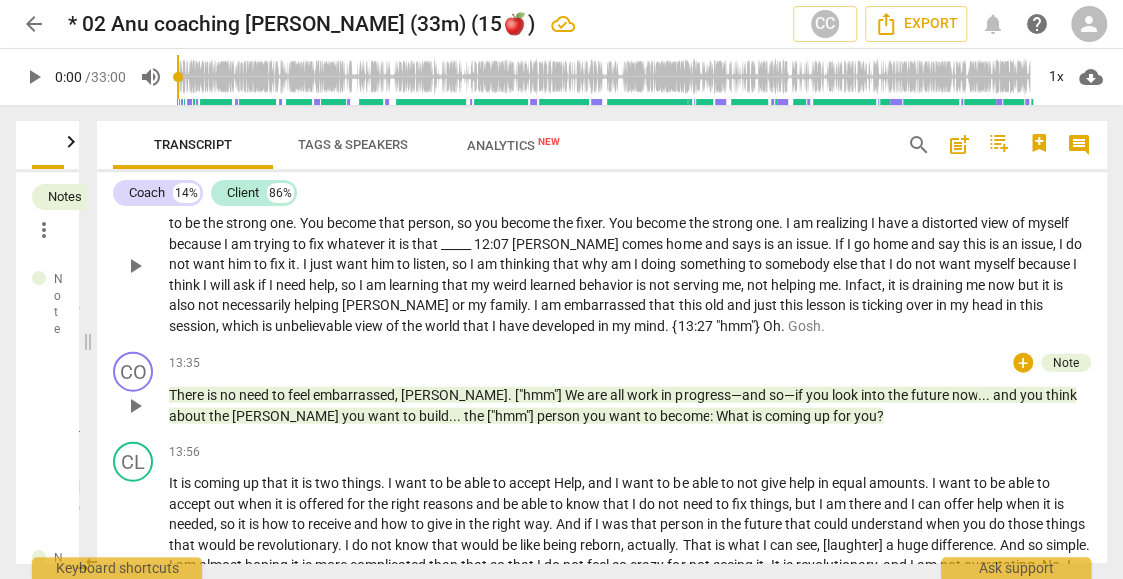 click on "am" at bounding box center (803, 223) 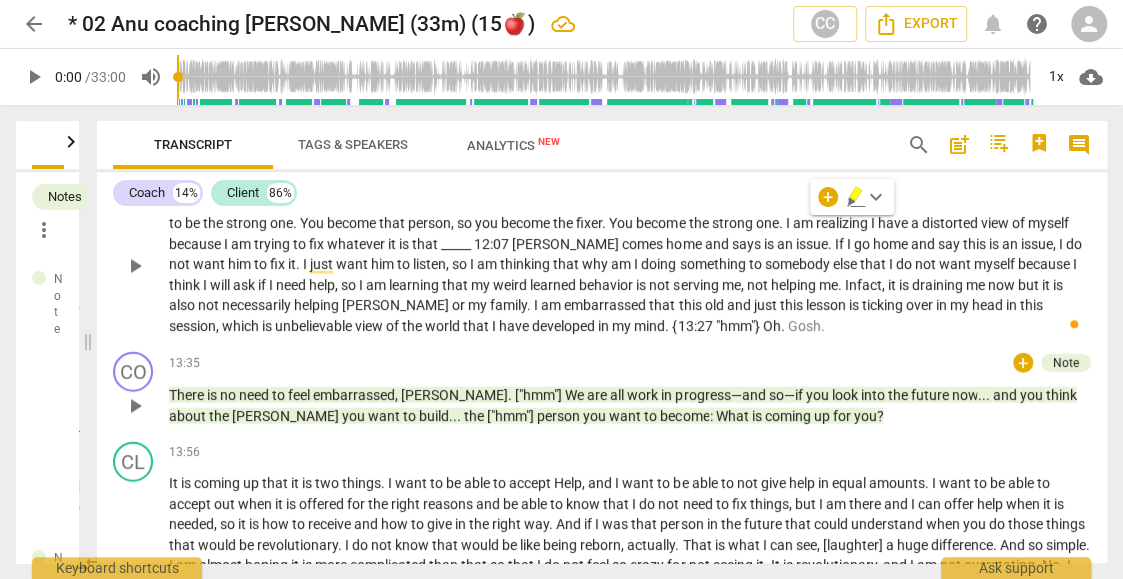 type 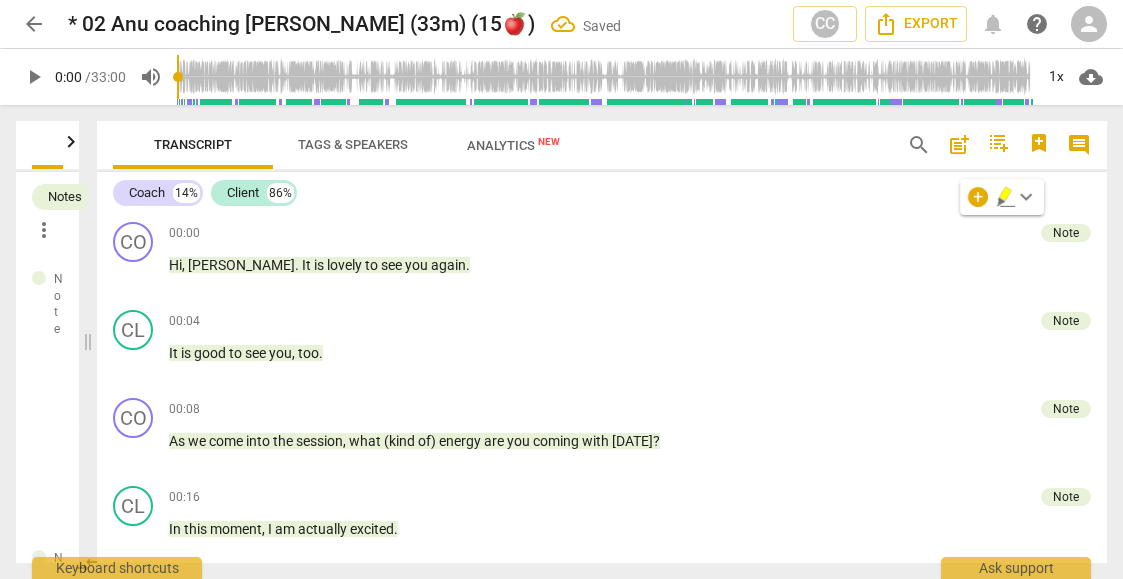 scroll, scrollTop: 0, scrollLeft: 0, axis: both 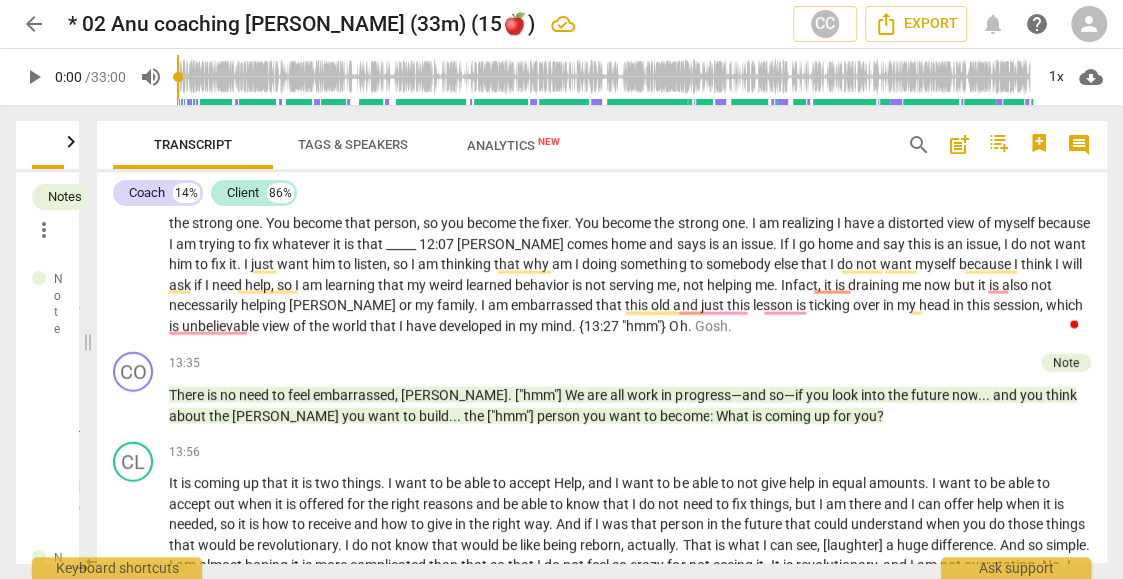 type 